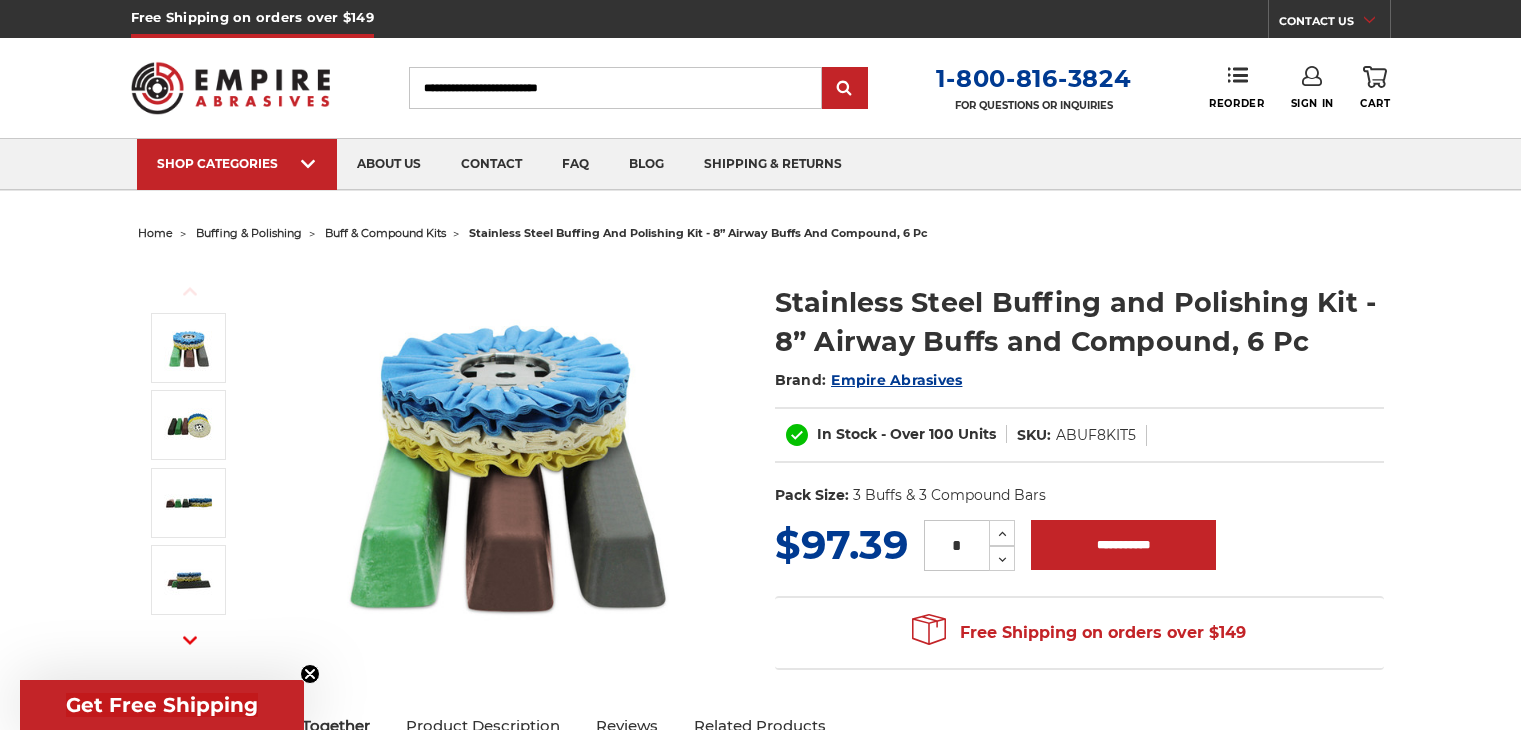 scroll, scrollTop: 0, scrollLeft: 0, axis: both 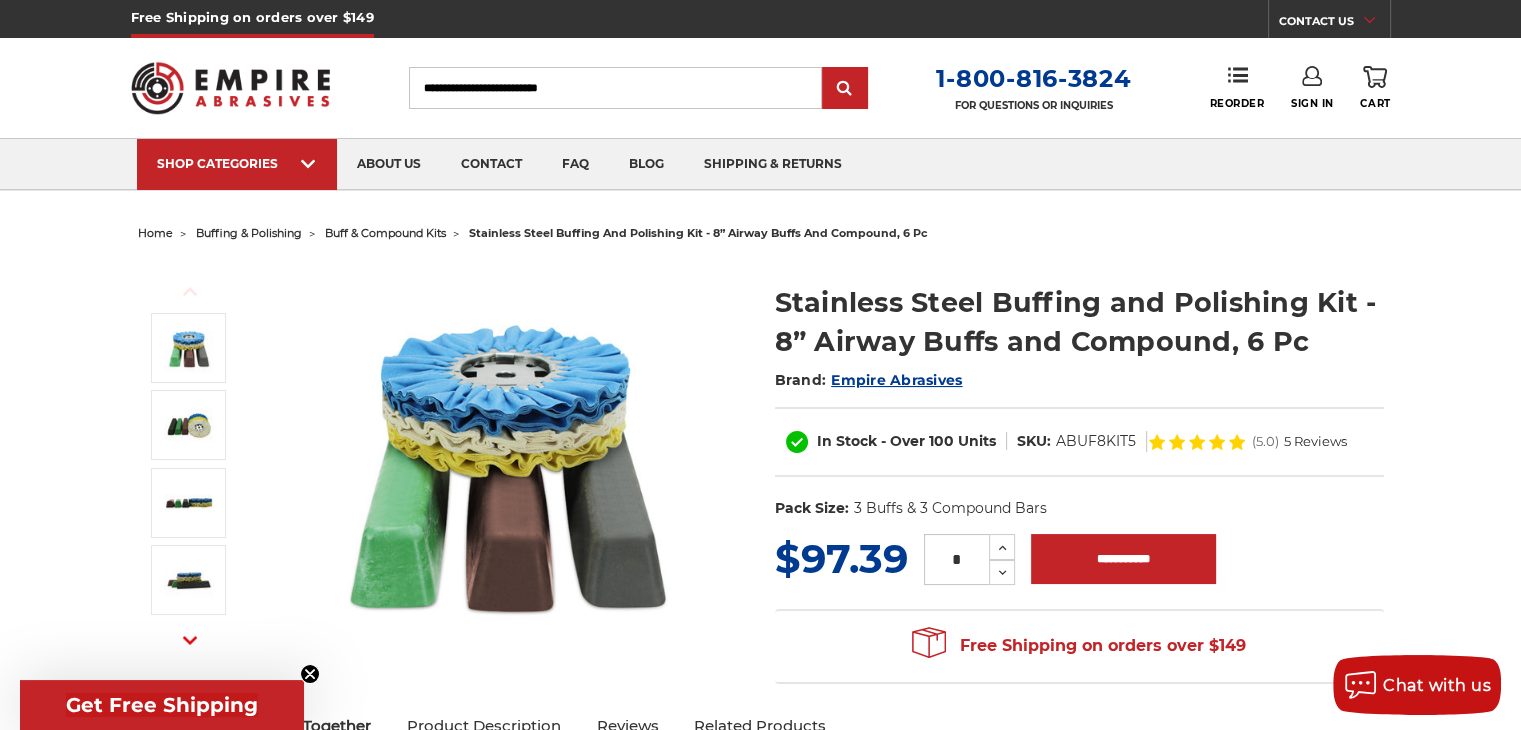 click on "stainless steel buffing and polishing kit - 8” airway buffs and compound, 6 pc" at bounding box center [698, 233] 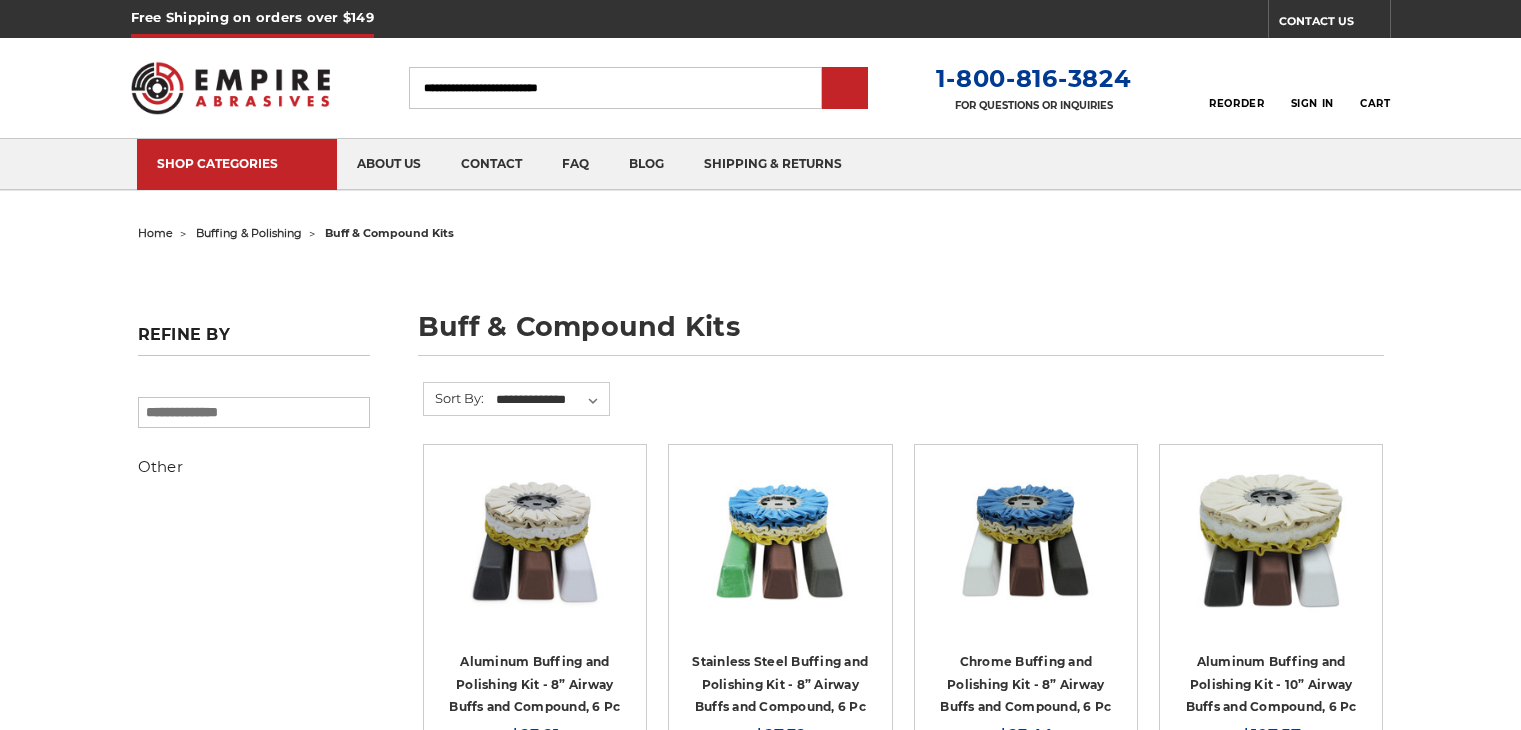 scroll, scrollTop: 0, scrollLeft: 0, axis: both 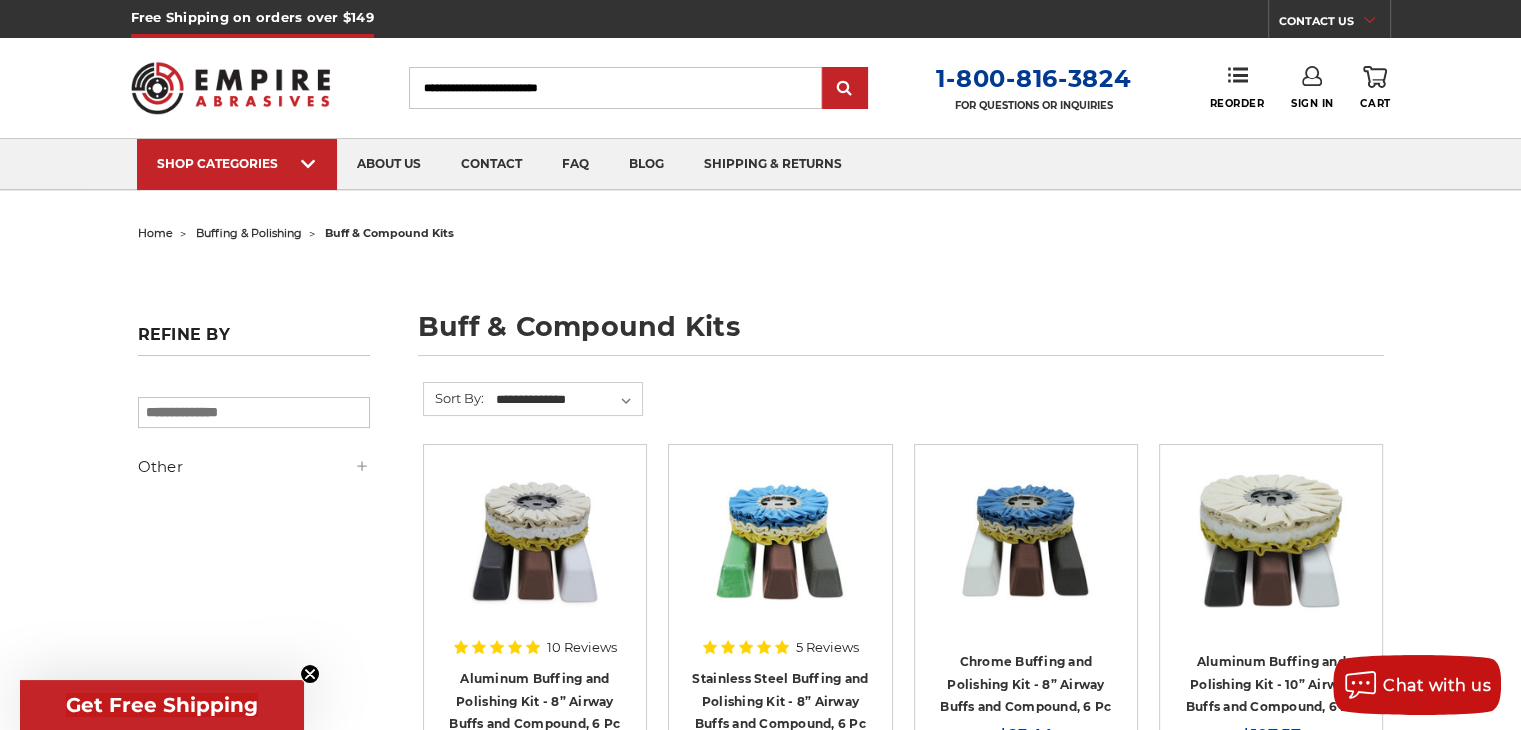 click on "buffing & polishing" at bounding box center [249, 233] 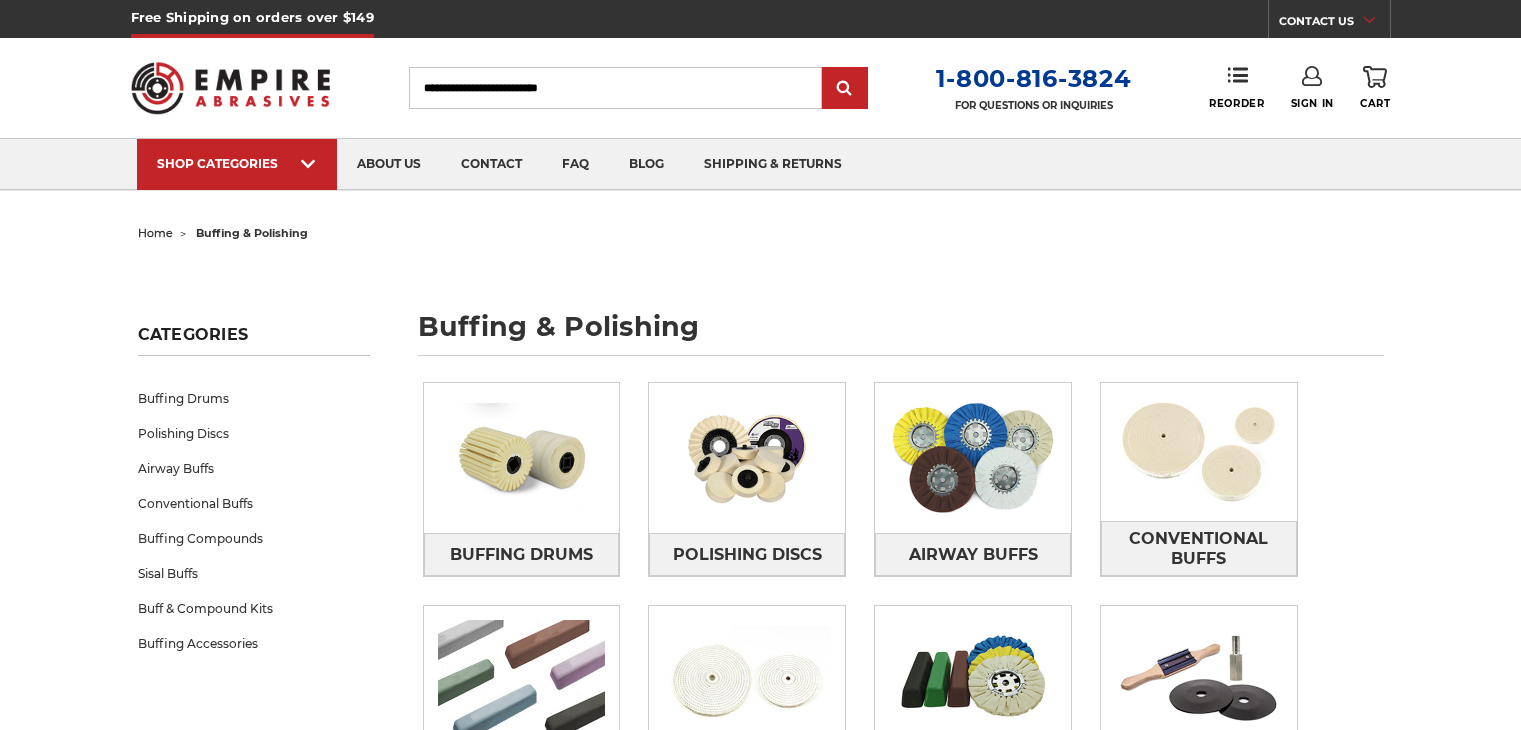 scroll, scrollTop: 0, scrollLeft: 0, axis: both 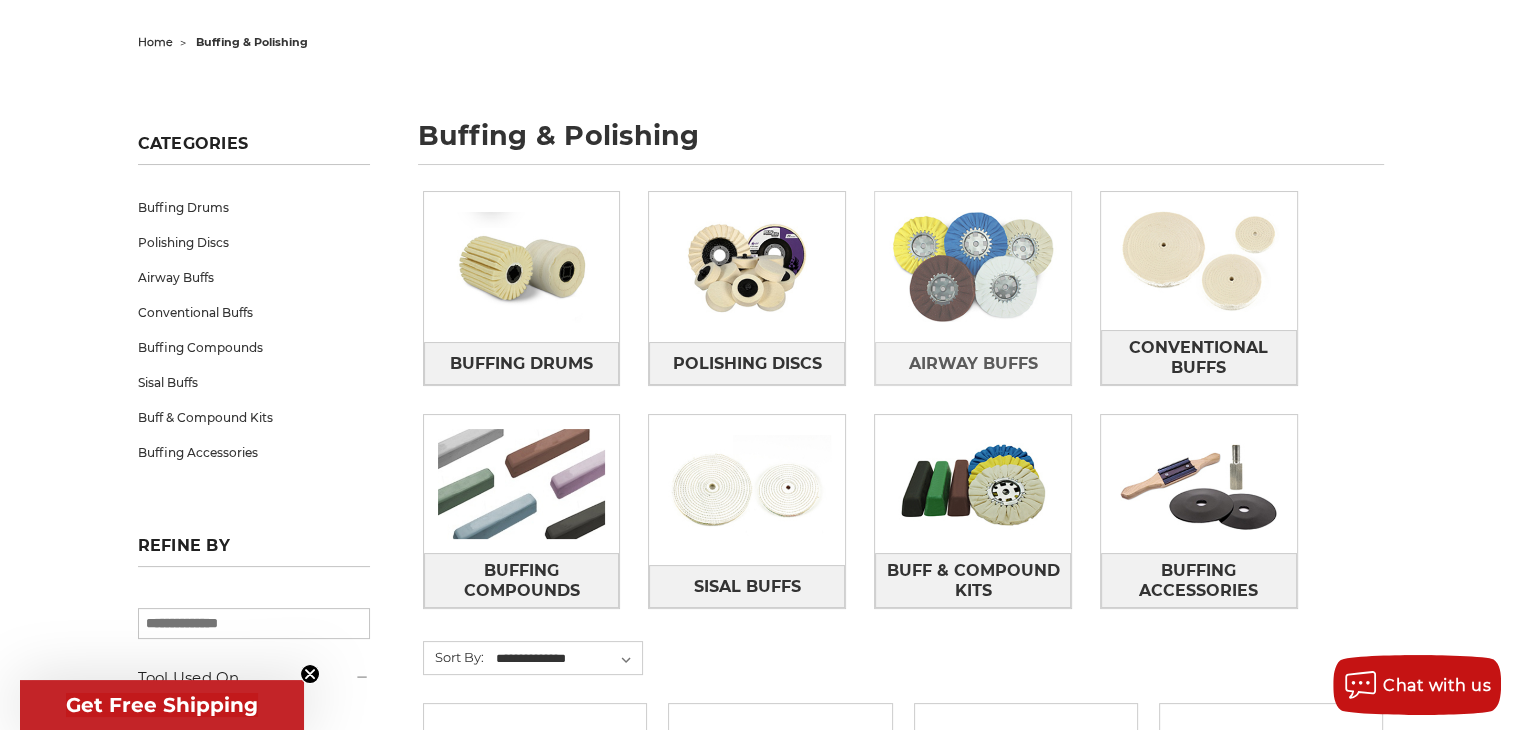click at bounding box center (973, 267) 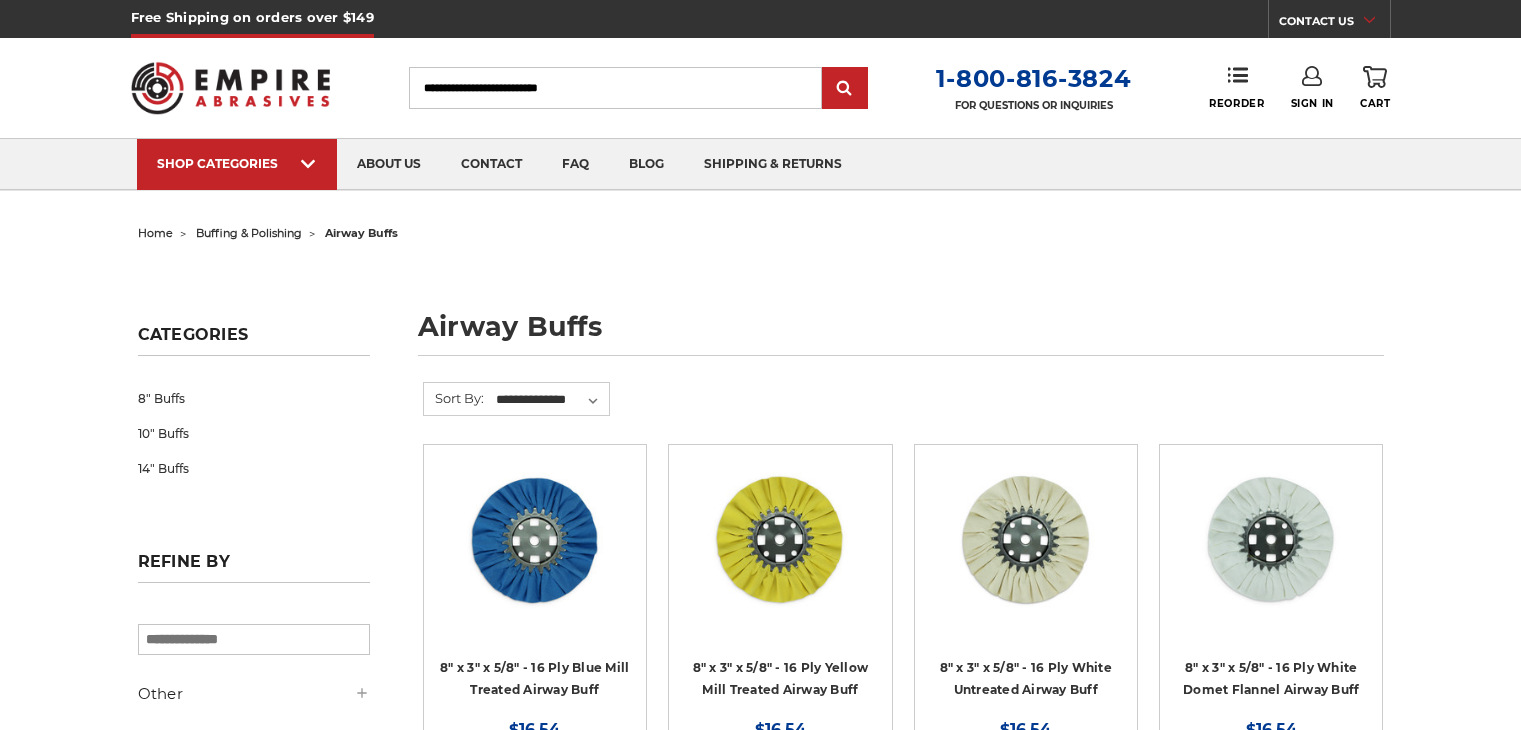 scroll, scrollTop: 0, scrollLeft: 0, axis: both 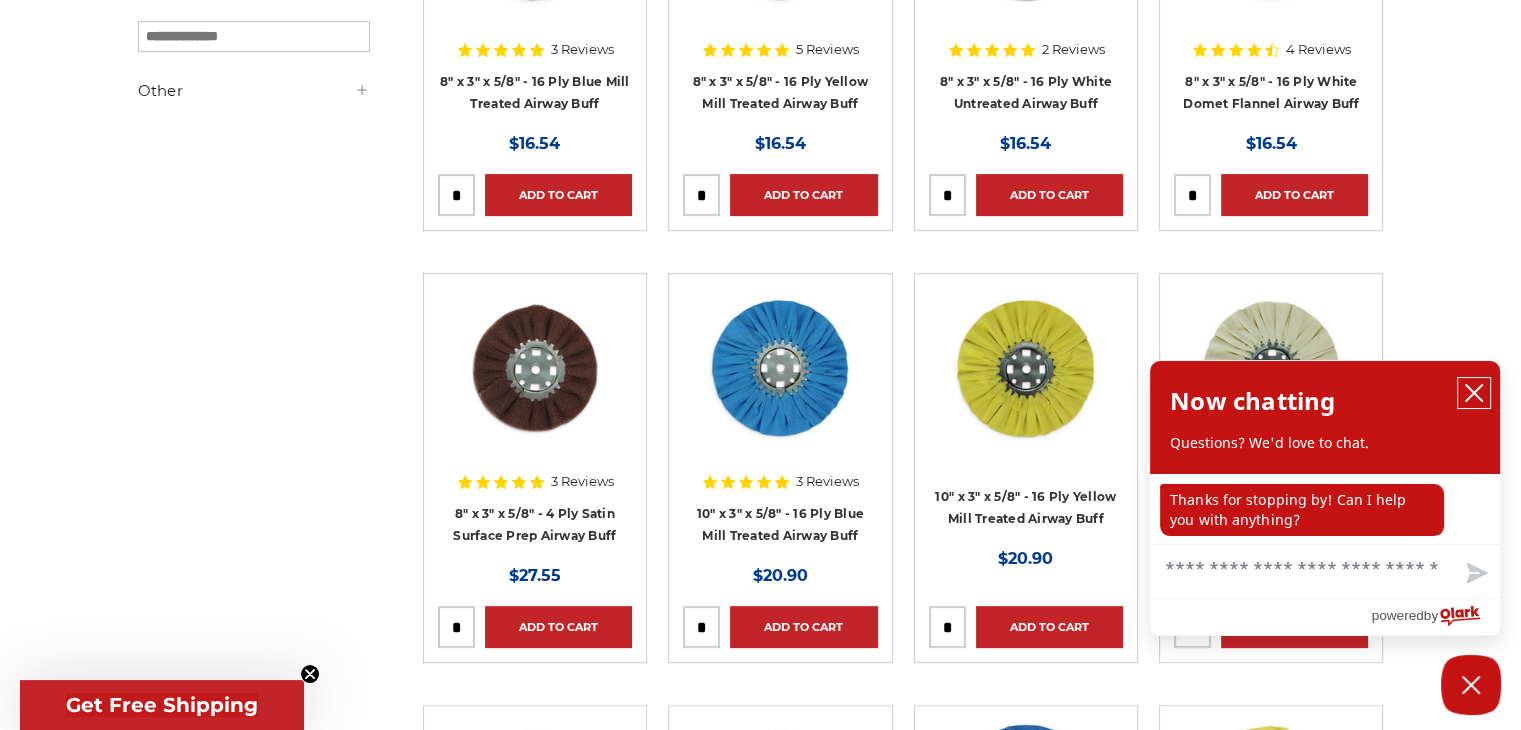 click 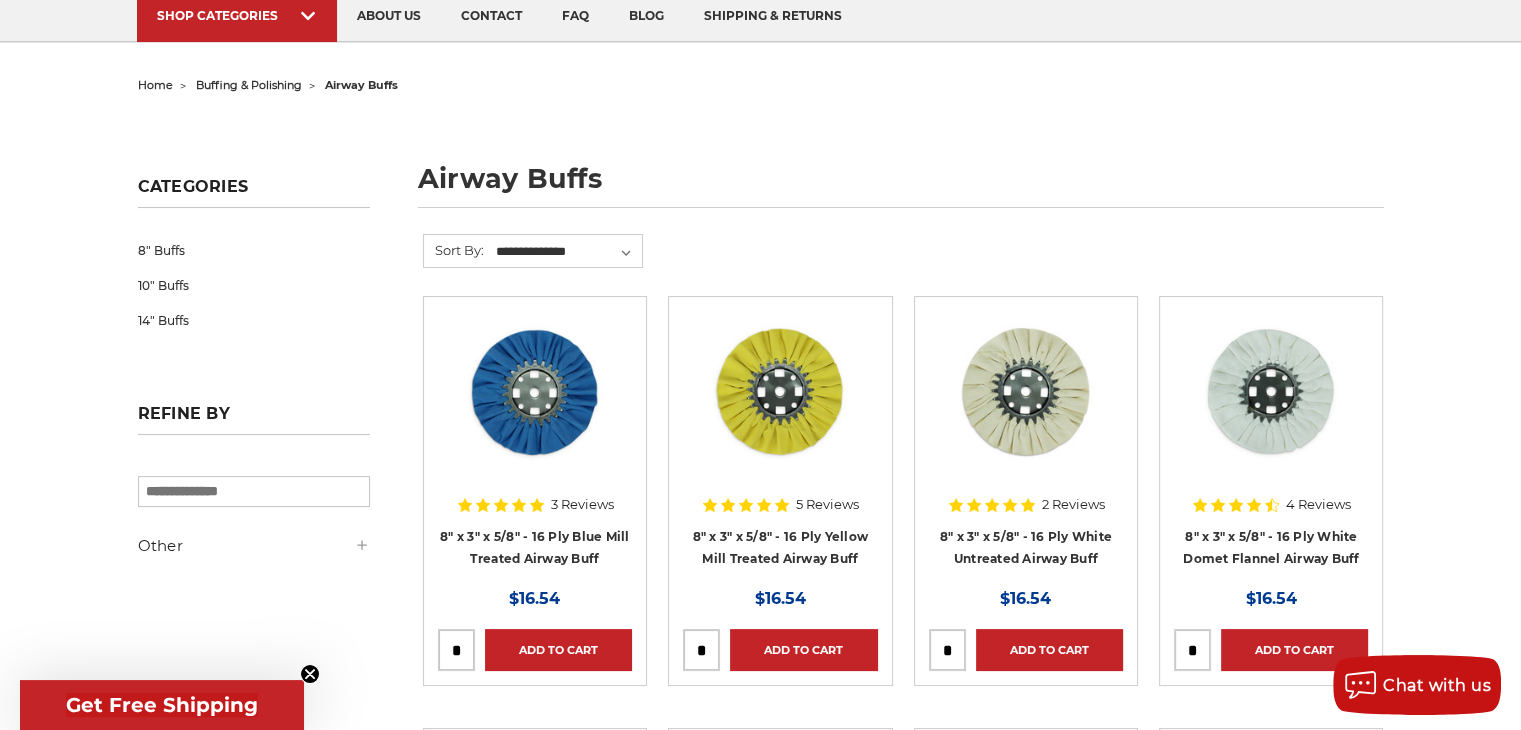 scroll, scrollTop: 0, scrollLeft: 0, axis: both 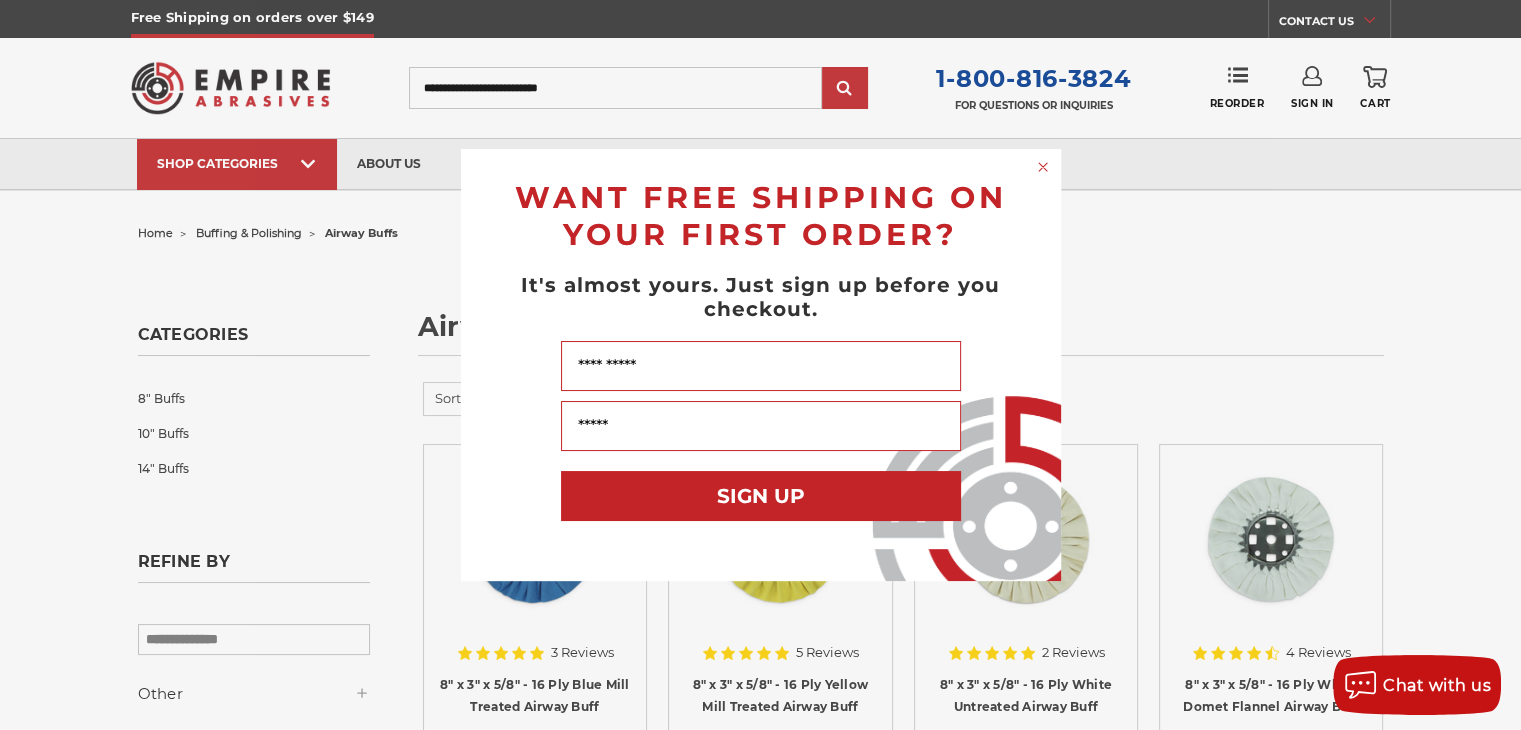 click 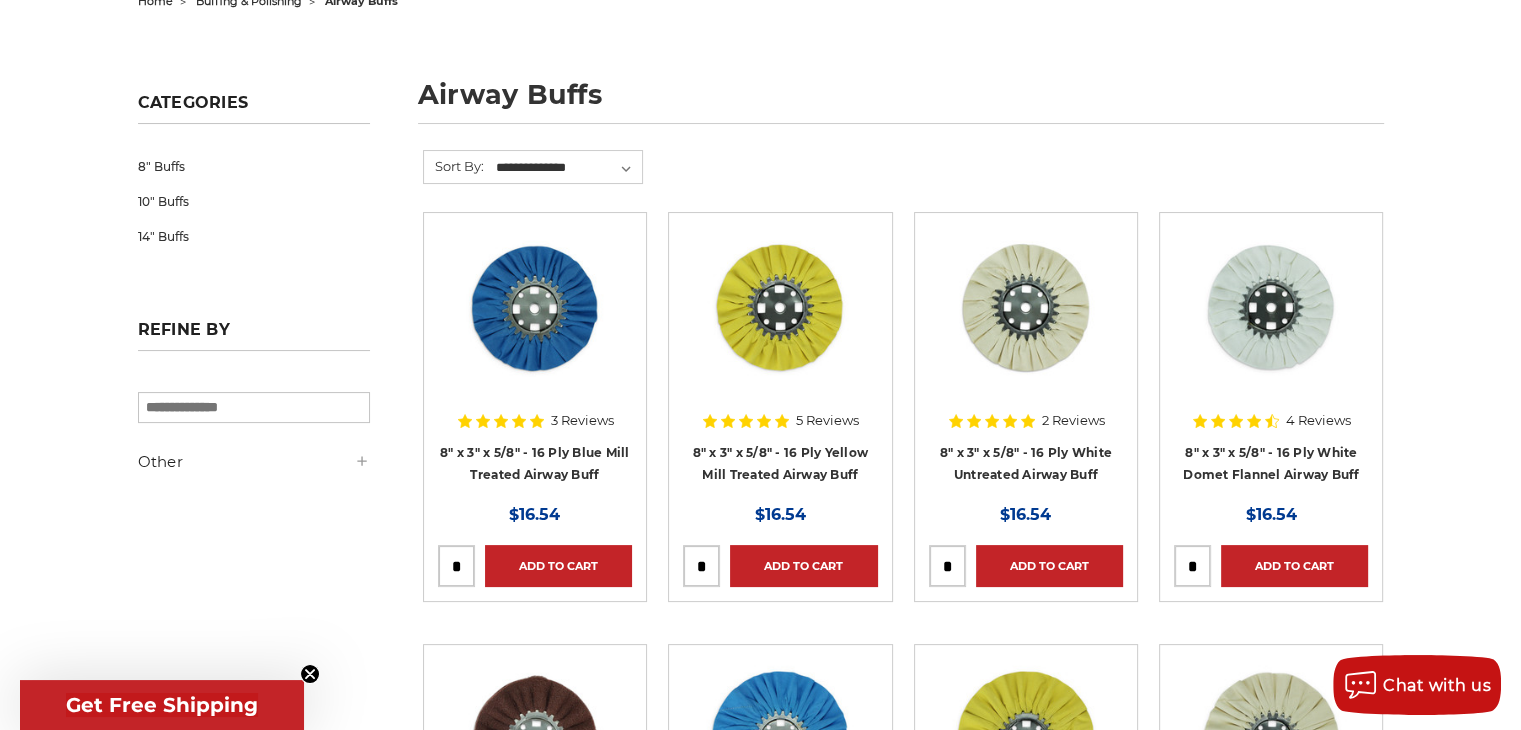 scroll, scrollTop: 263, scrollLeft: 0, axis: vertical 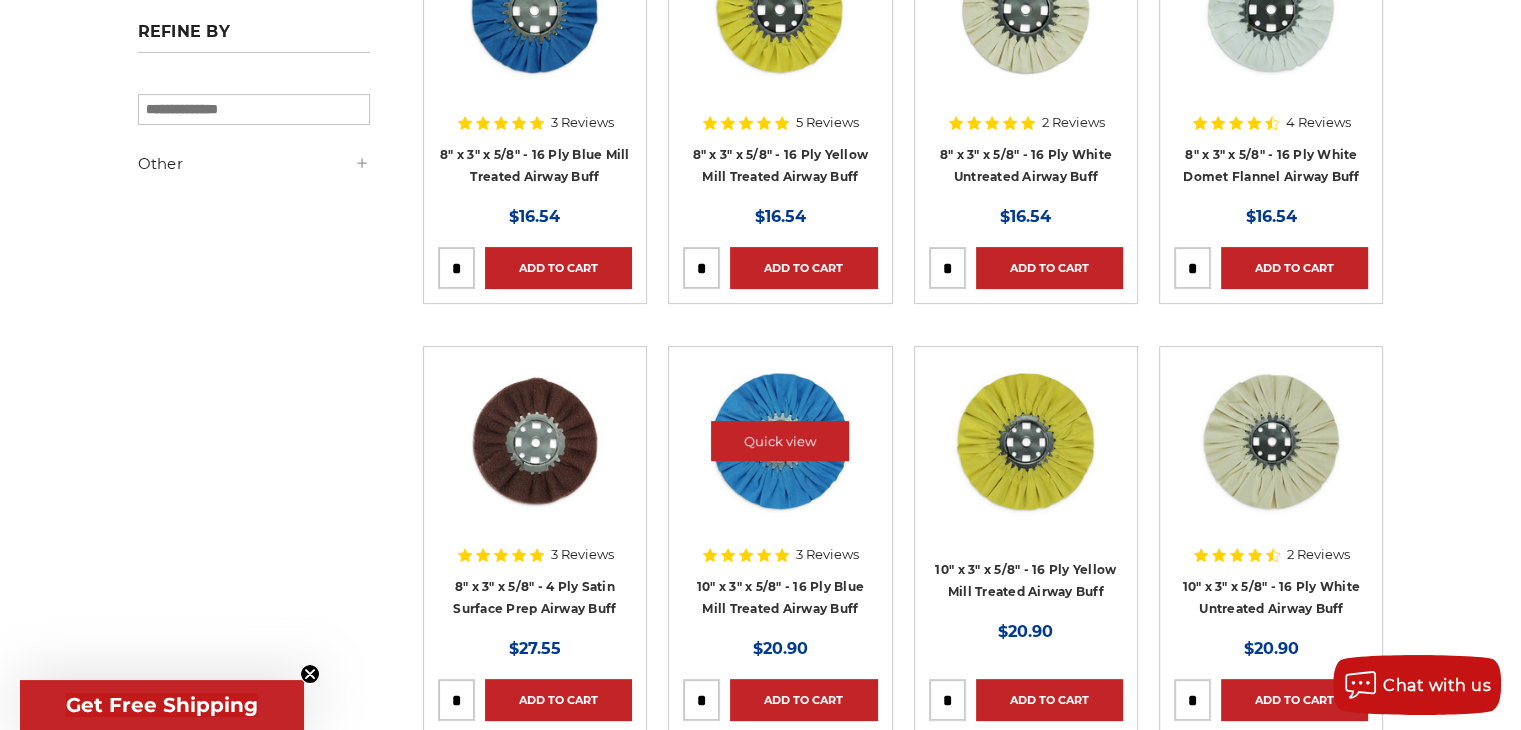click at bounding box center [780, 441] 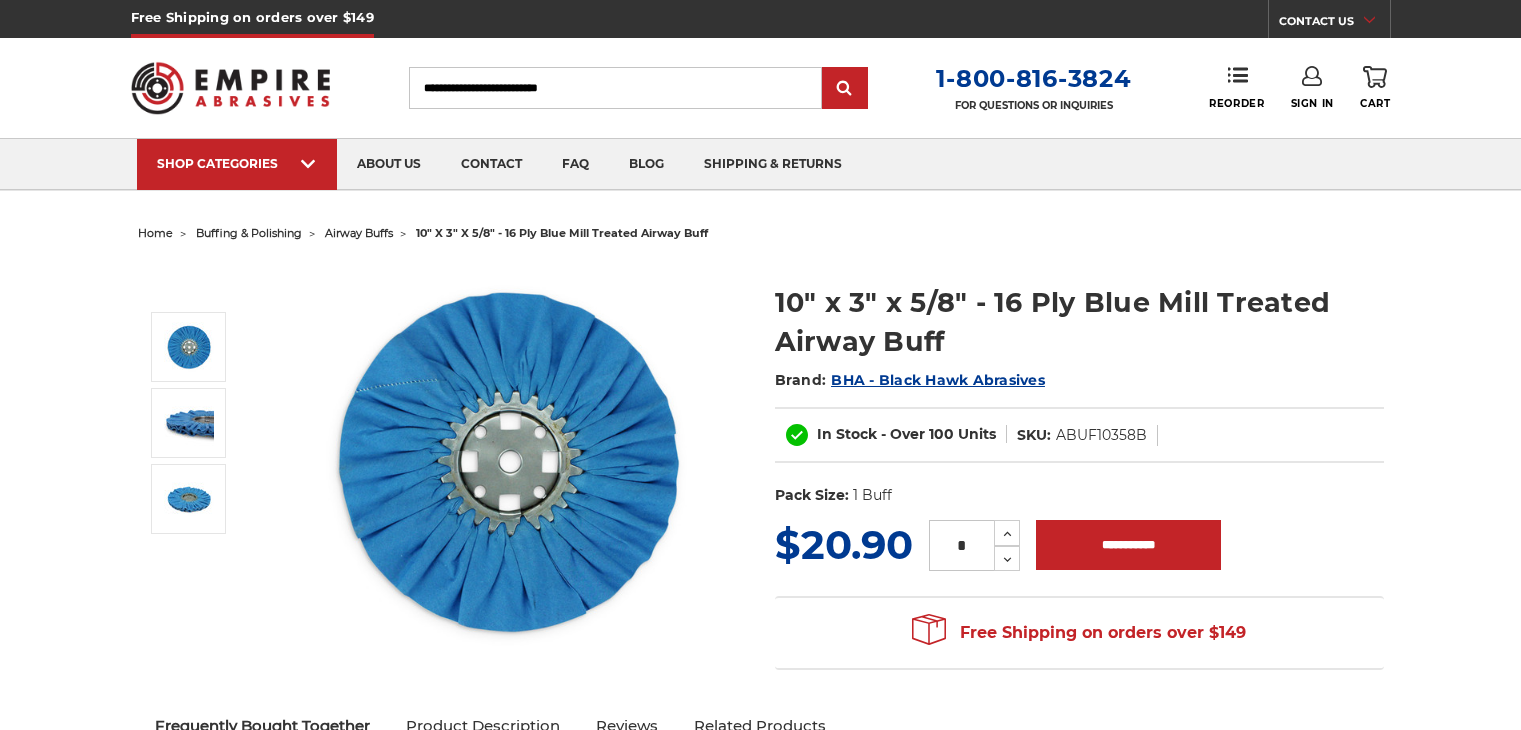 scroll, scrollTop: 0, scrollLeft: 0, axis: both 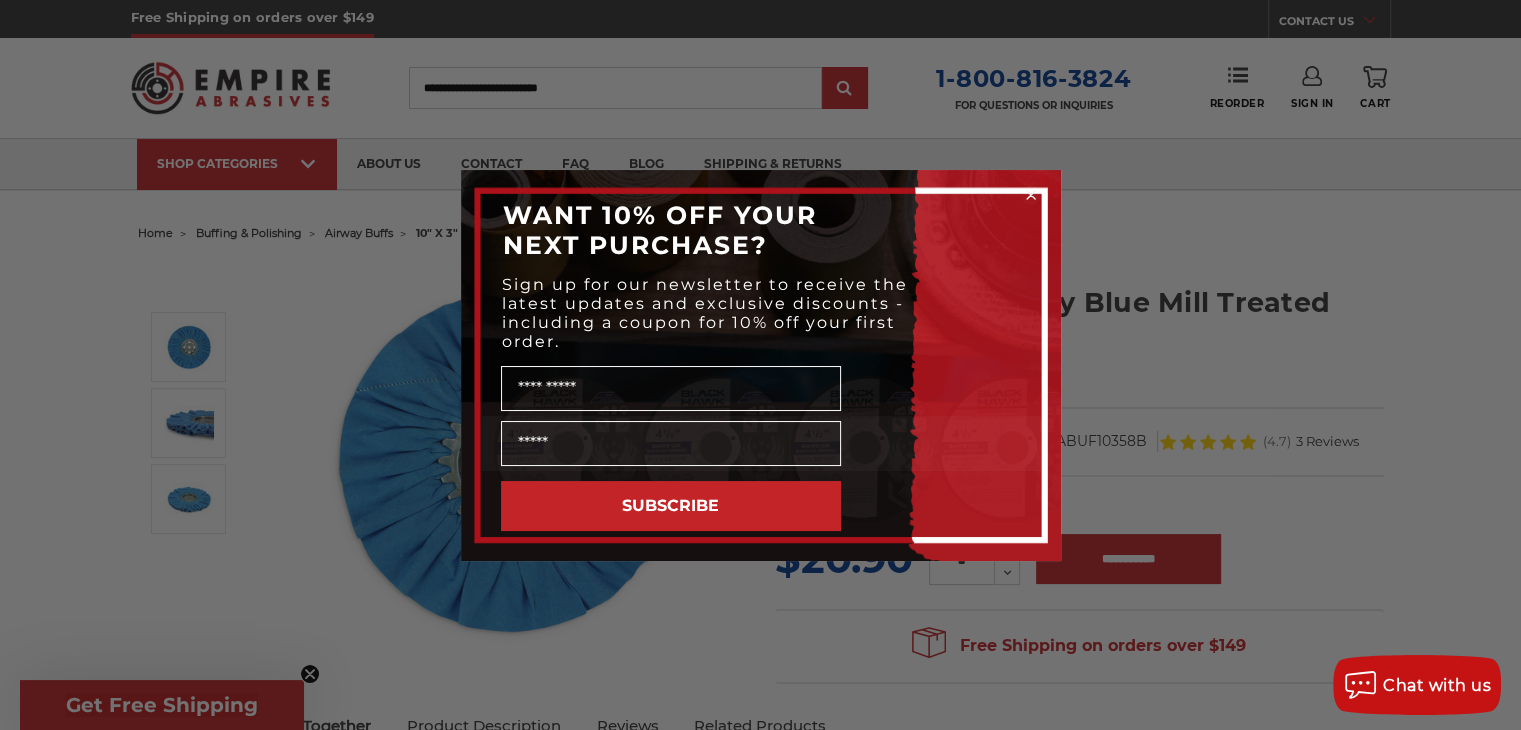 click 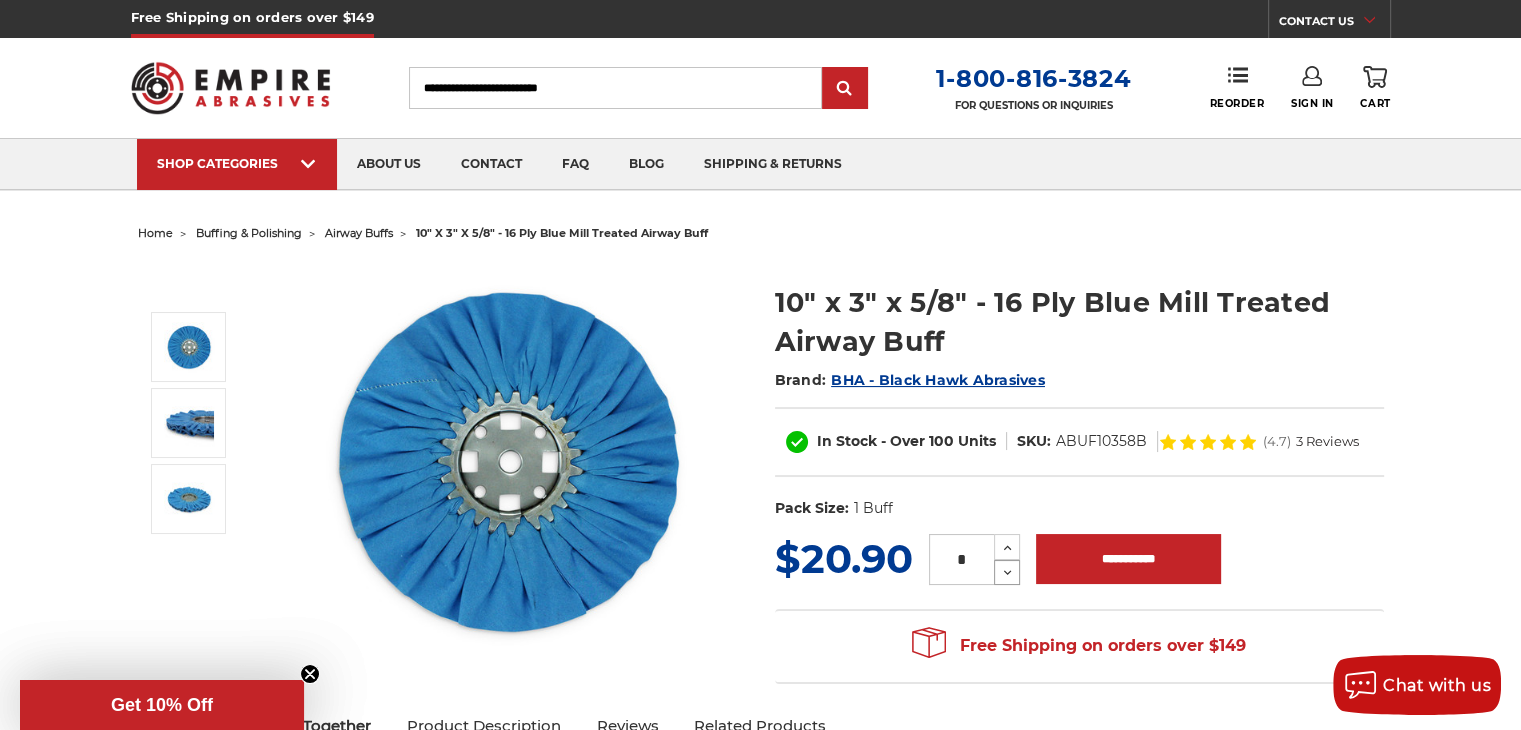 click 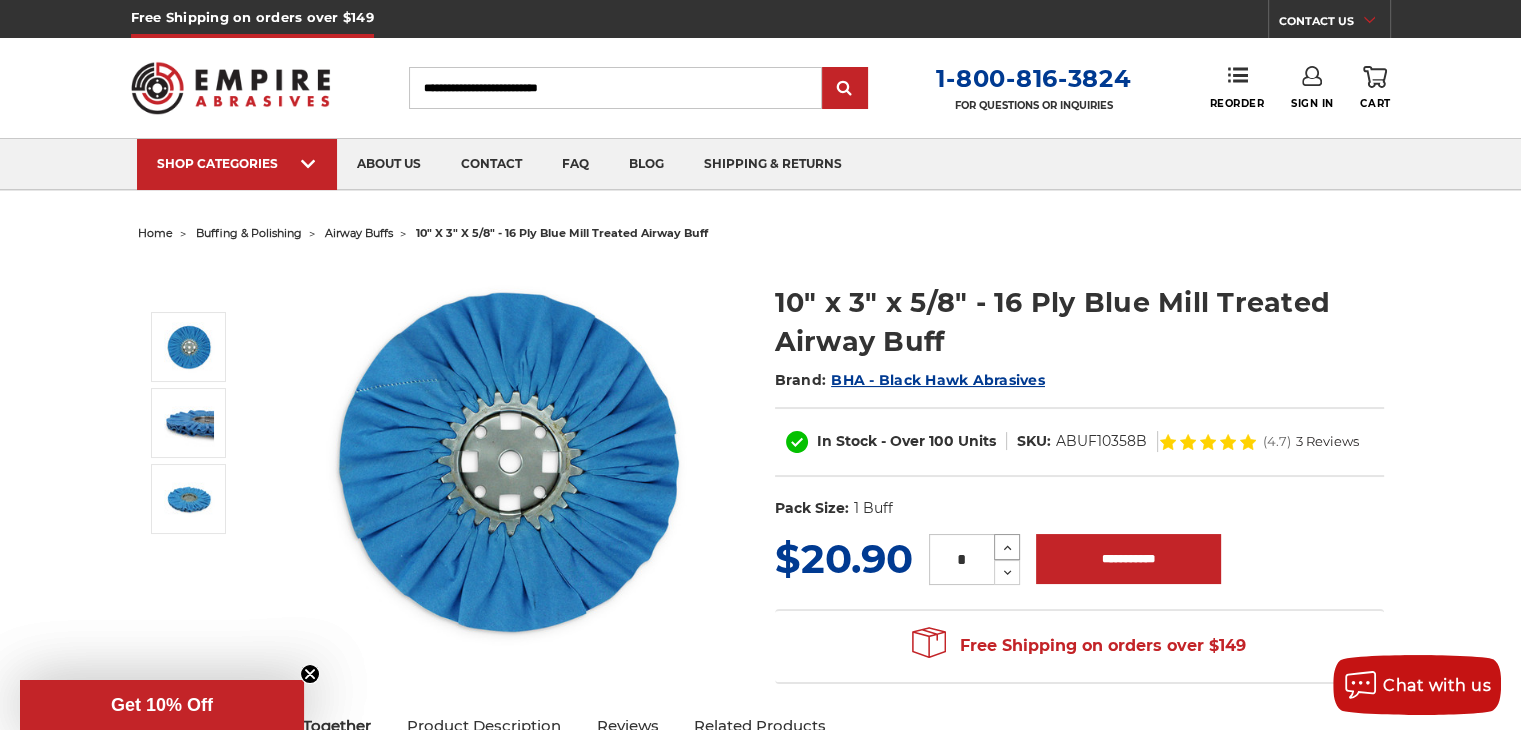 click 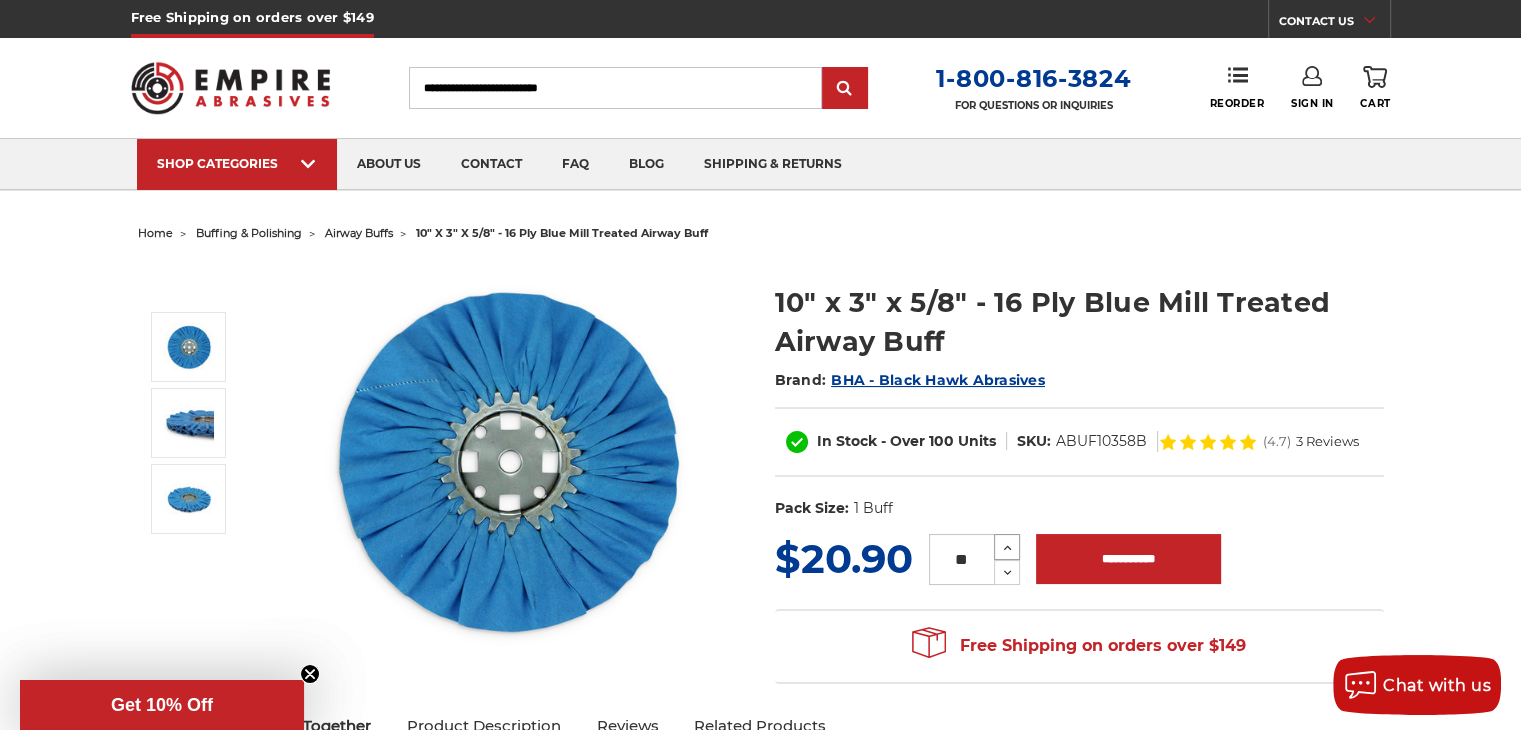 click 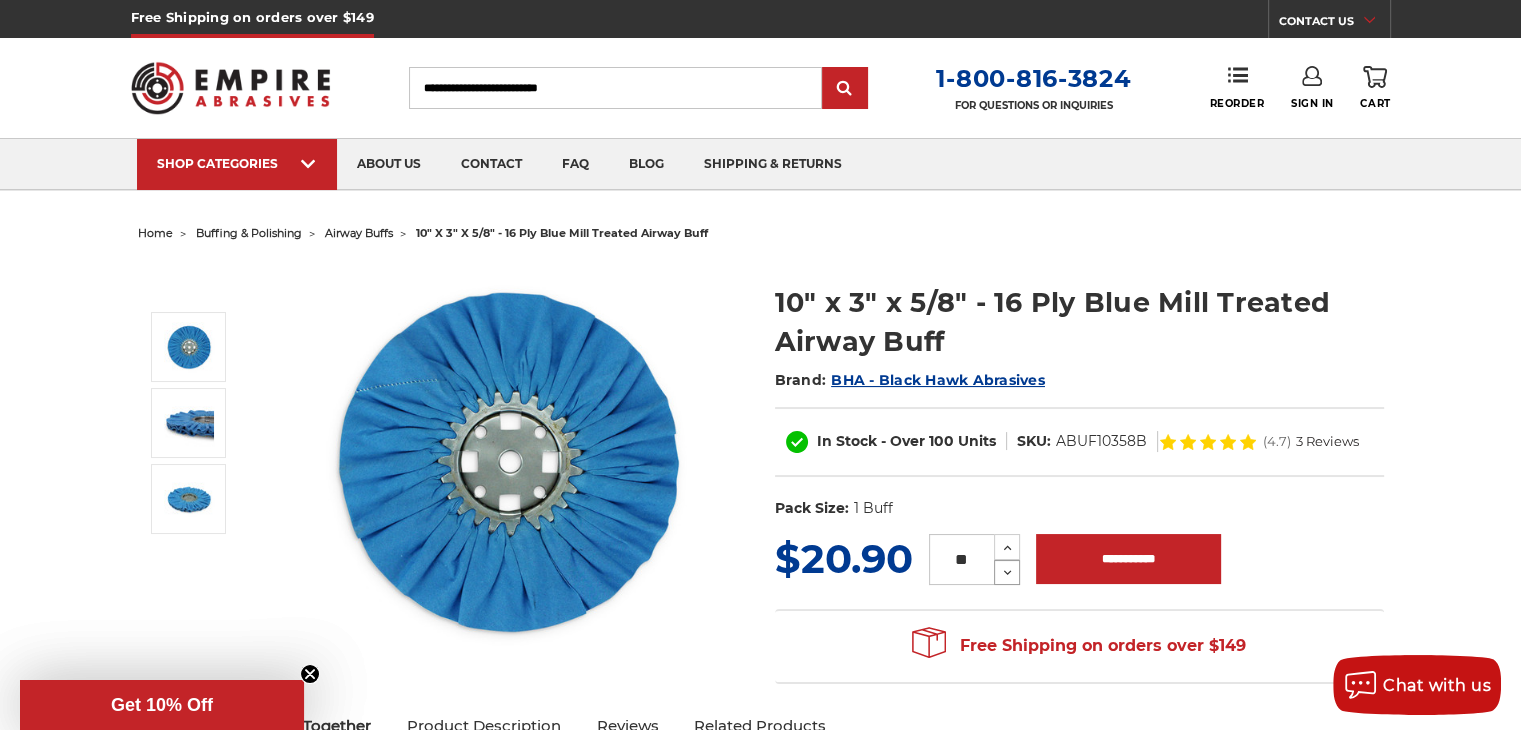 click 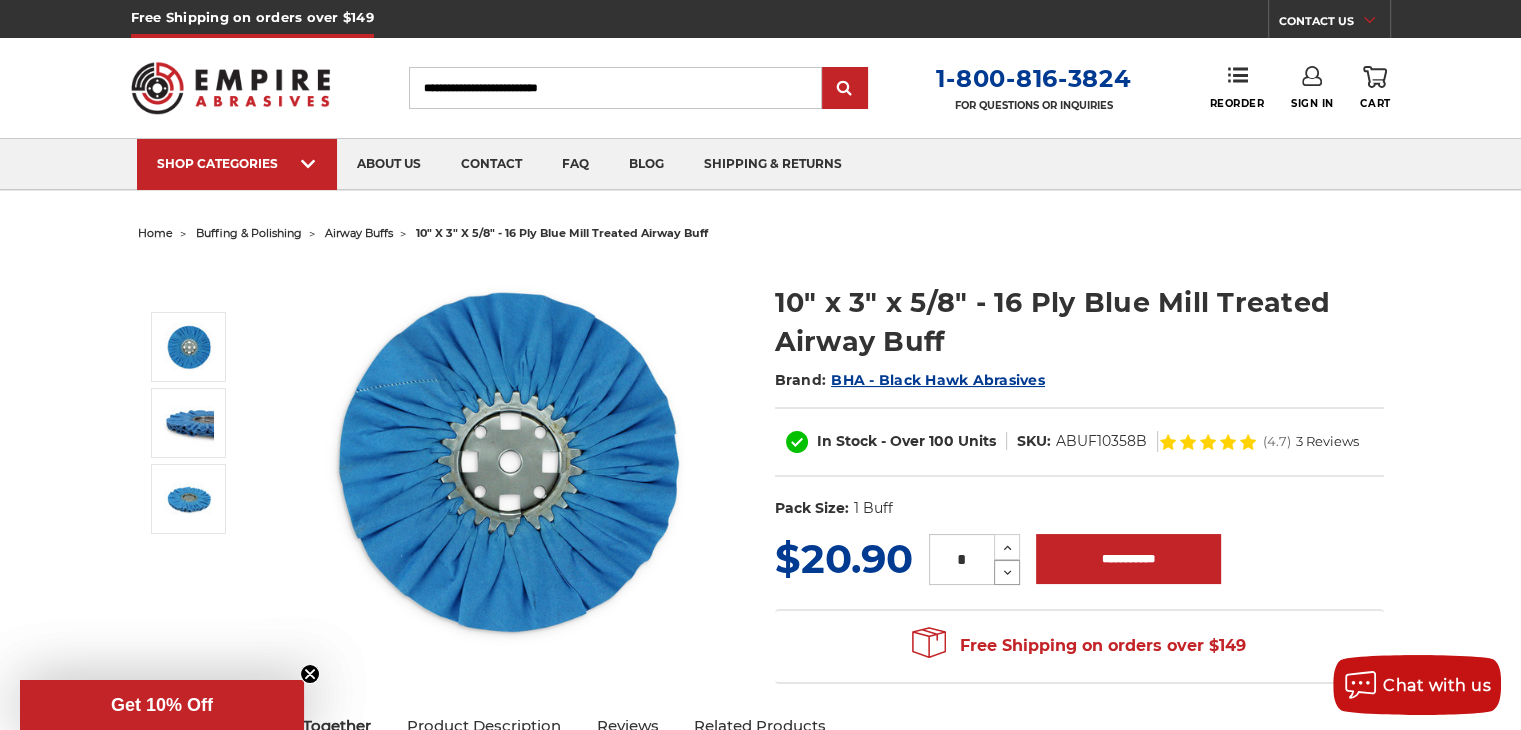 click 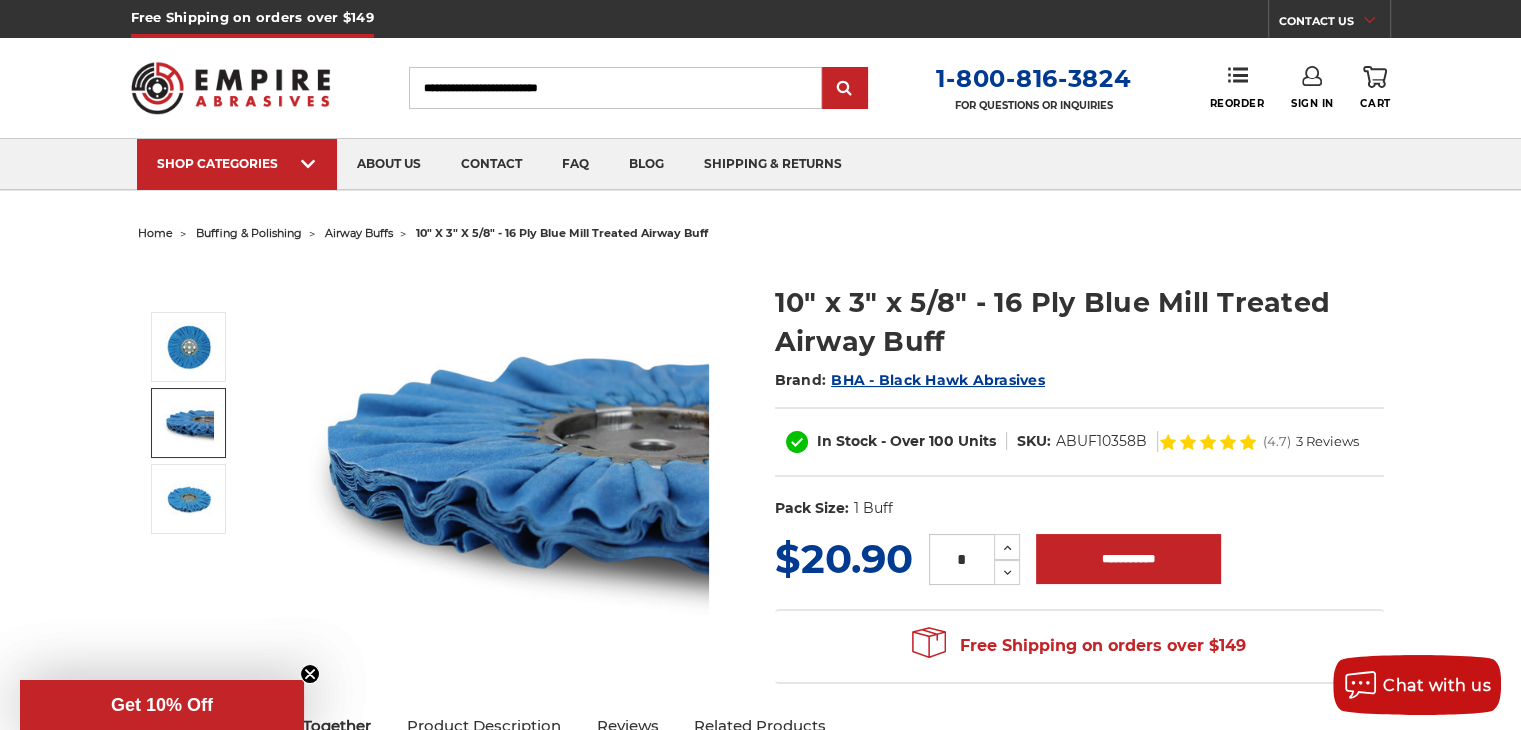 click at bounding box center [189, 423] 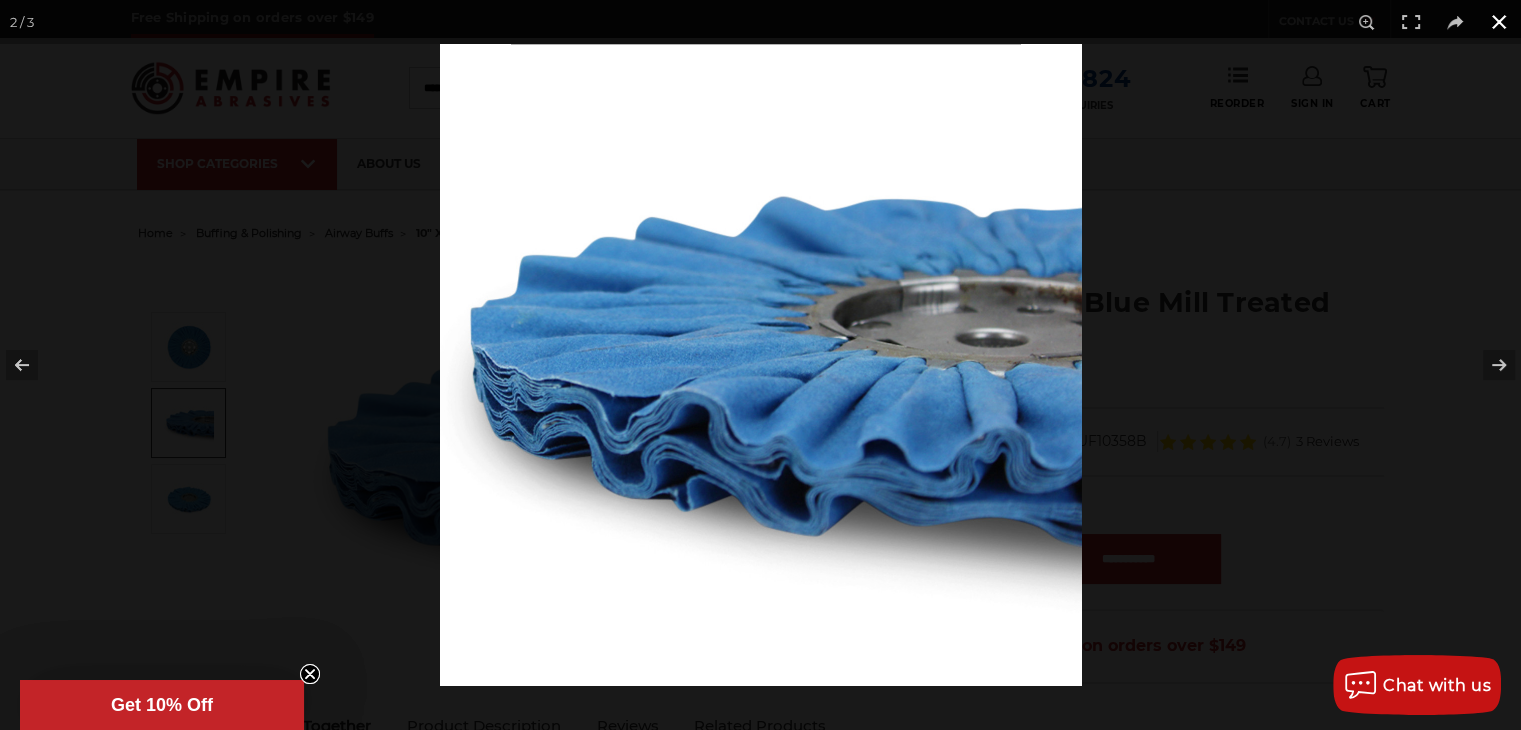 click at bounding box center [1499, 22] 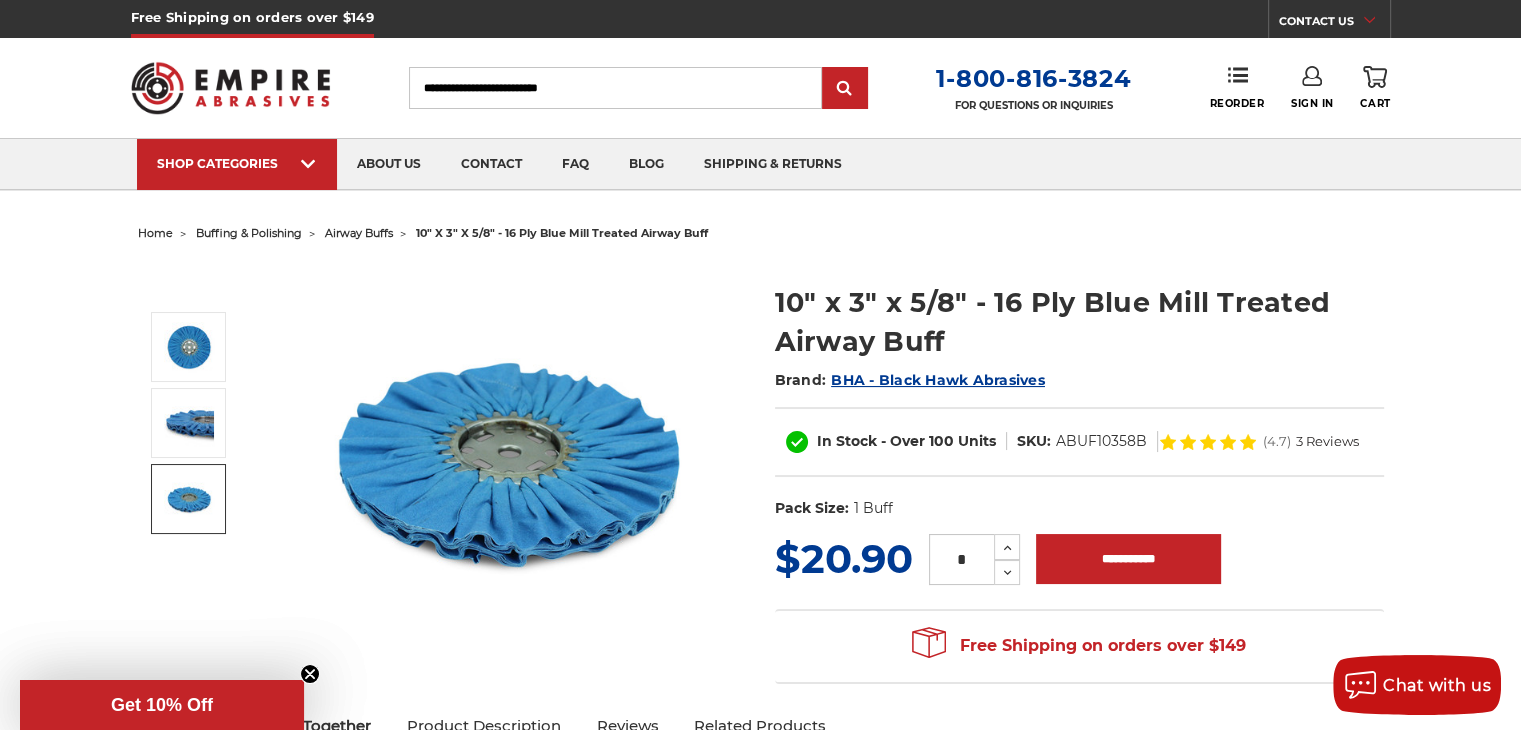 click at bounding box center (189, 499) 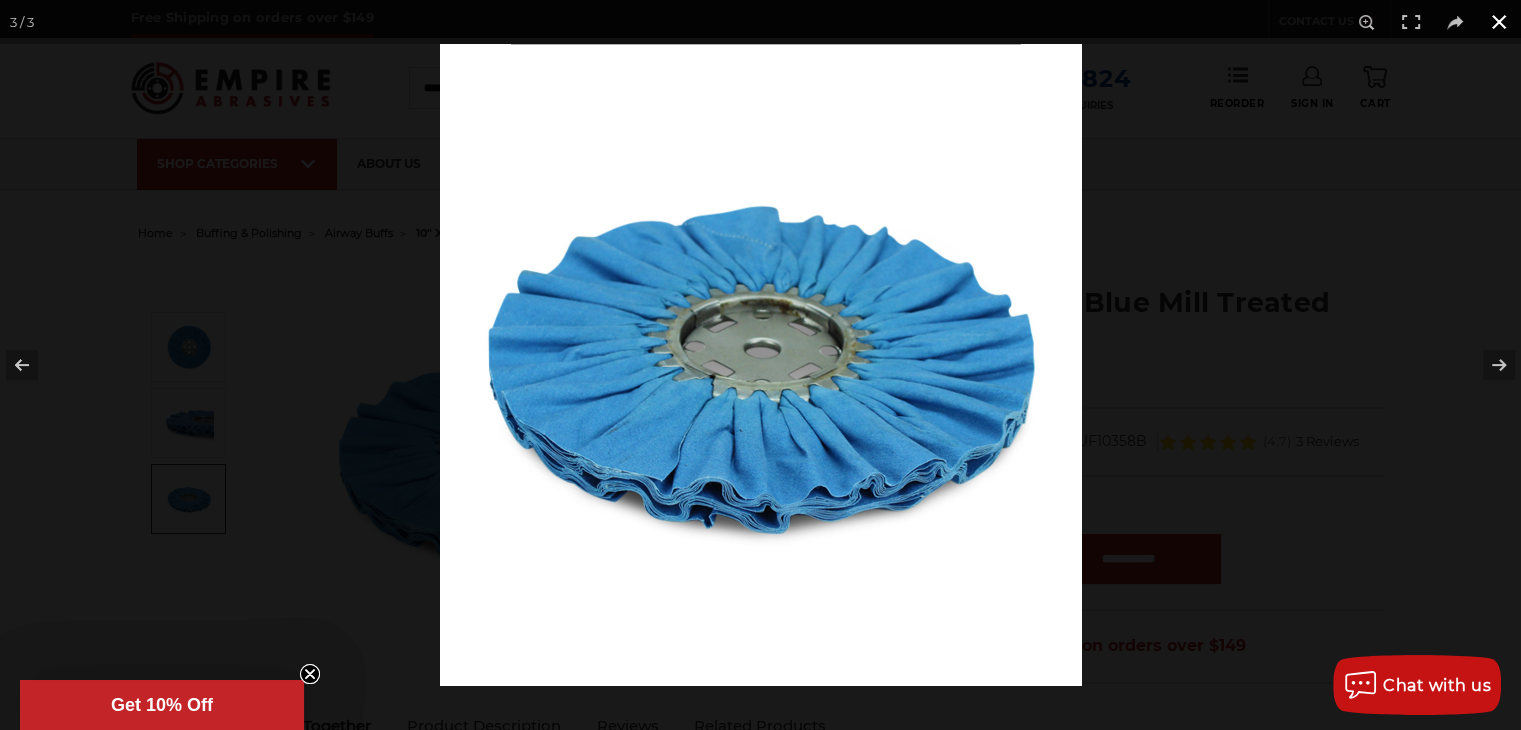 click at bounding box center (1499, 22) 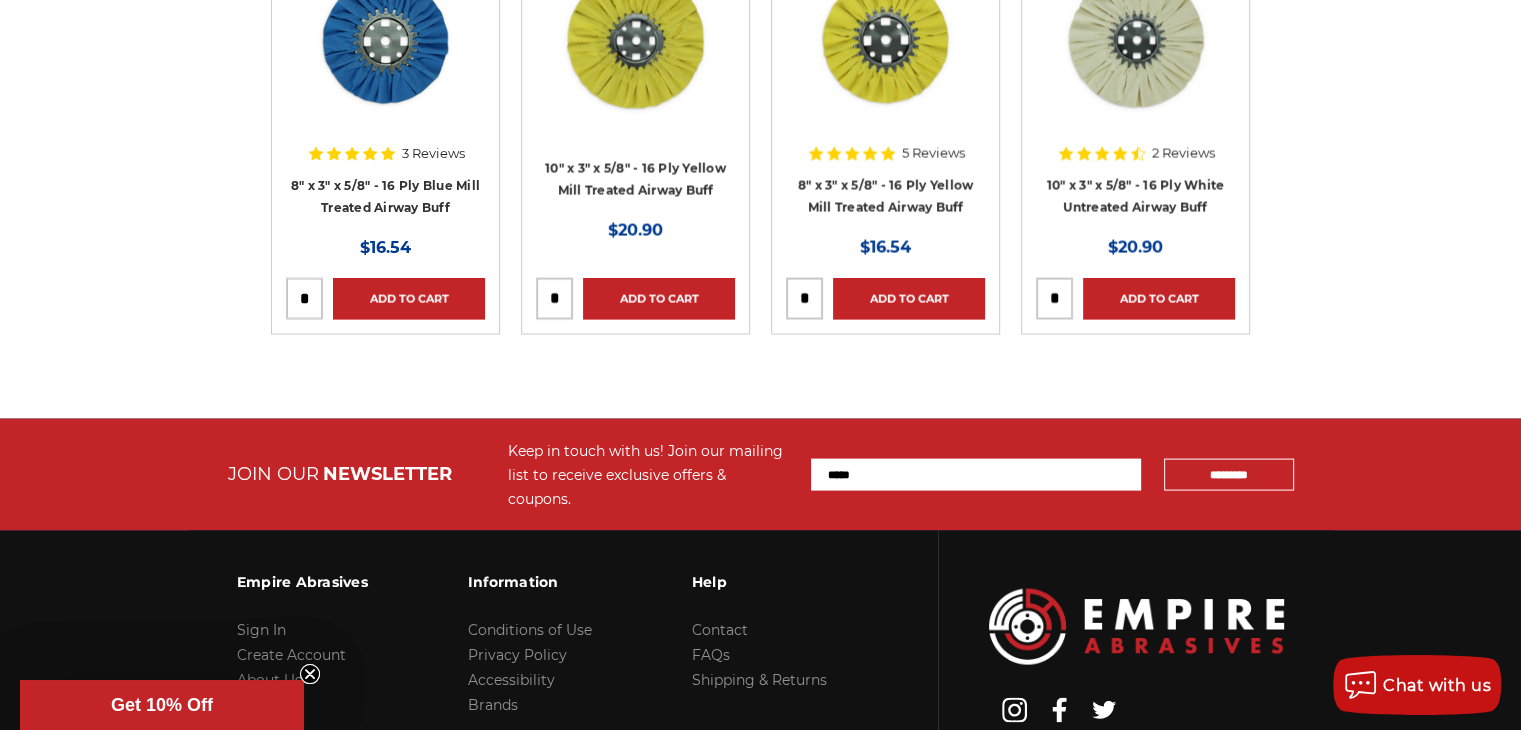 scroll, scrollTop: 4112, scrollLeft: 0, axis: vertical 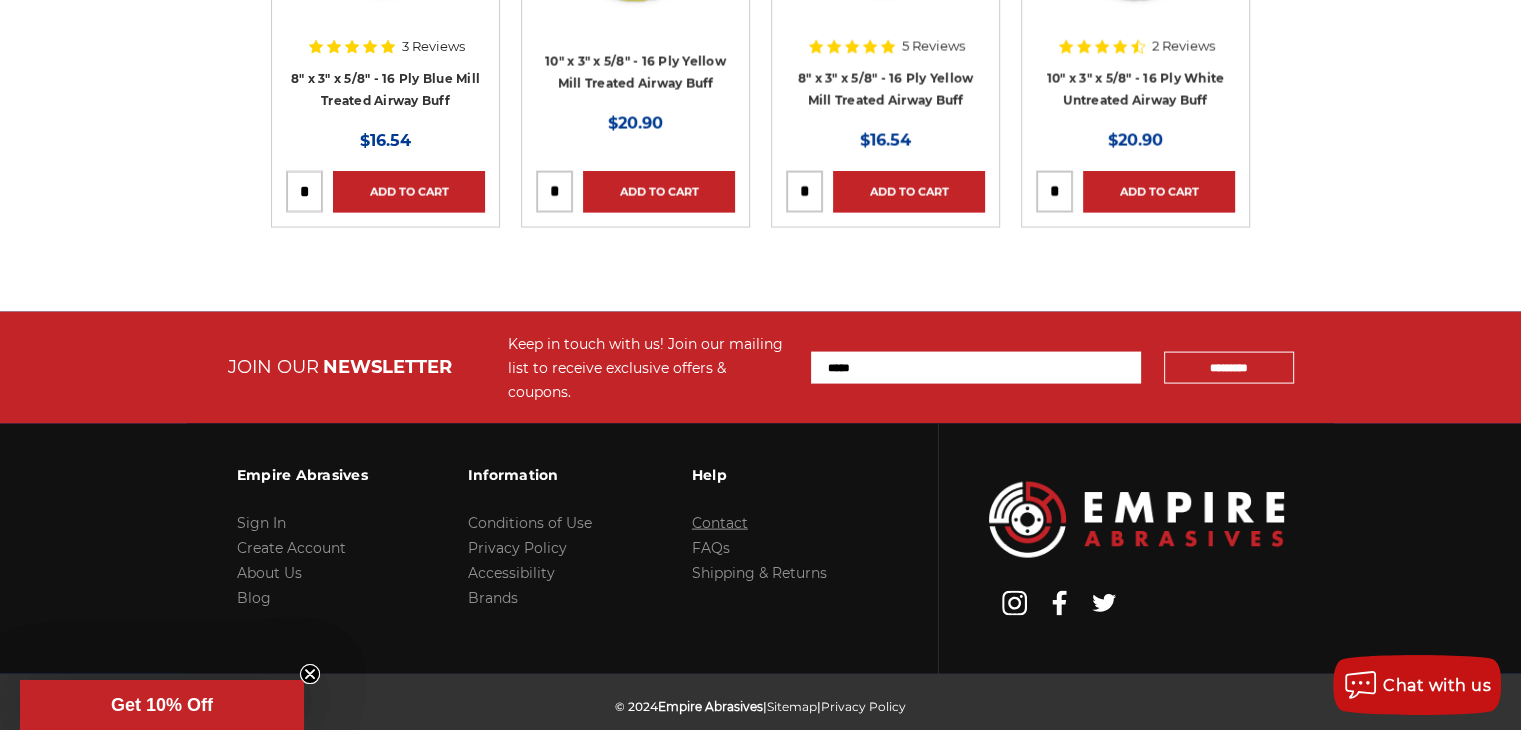 click on "Contact" at bounding box center (720, 523) 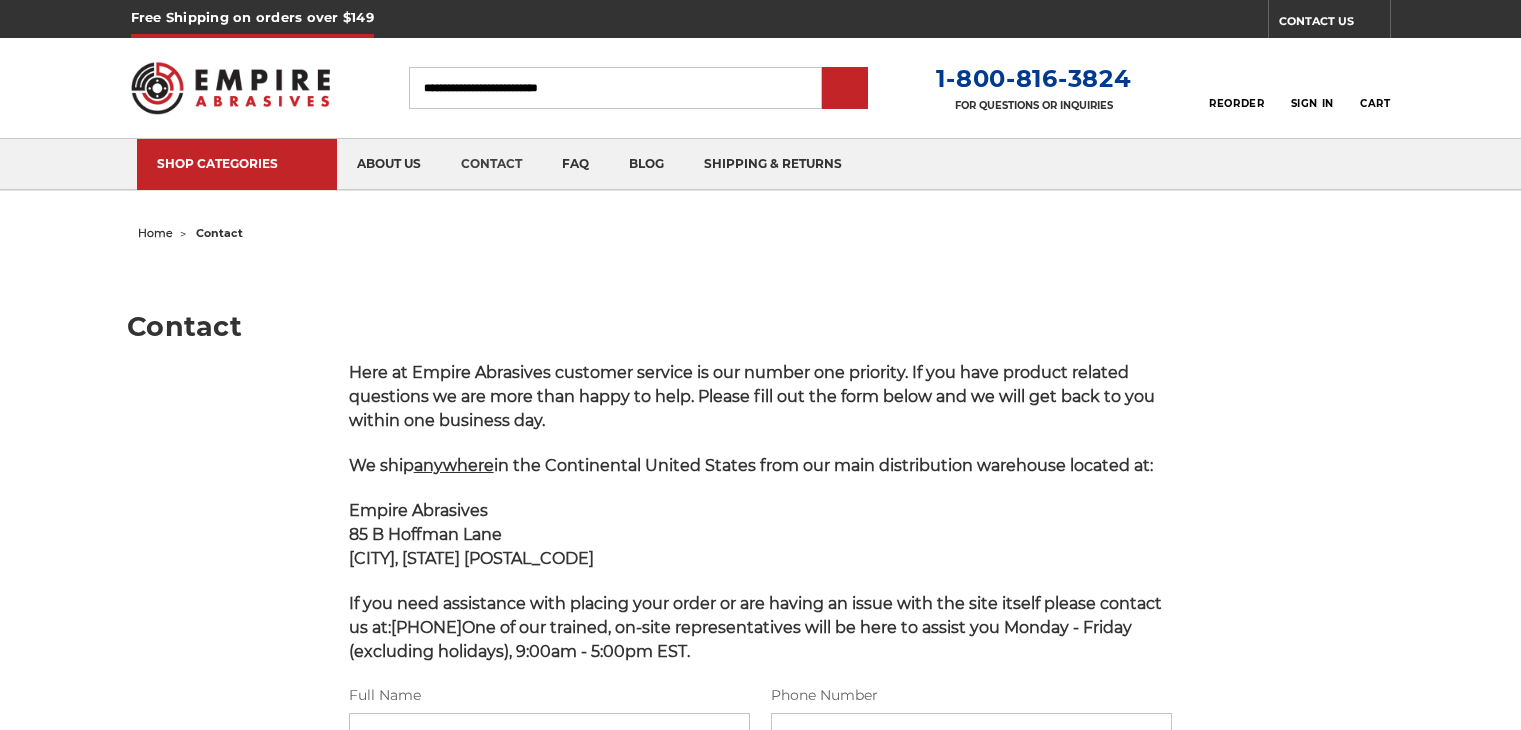 scroll, scrollTop: 0, scrollLeft: 0, axis: both 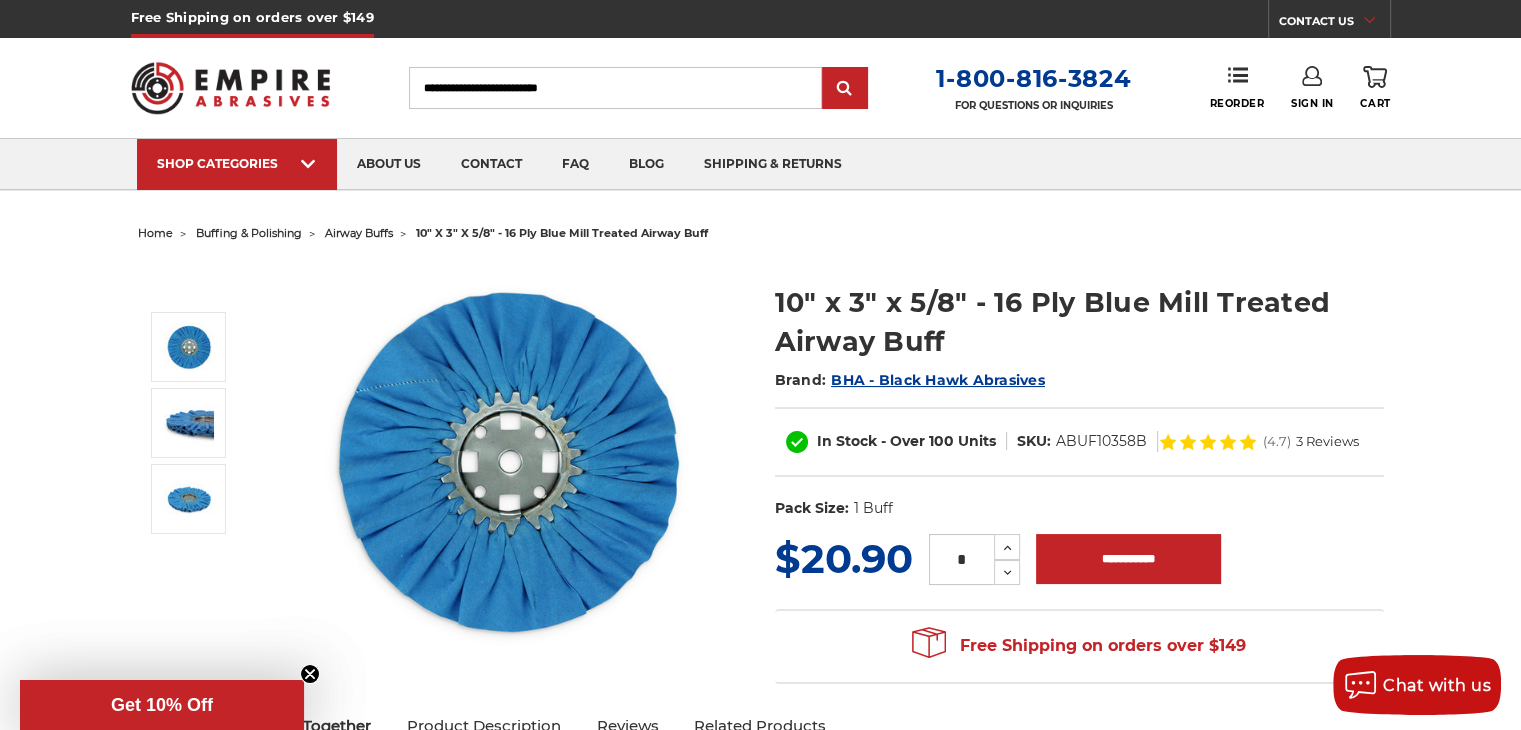 click on "buffing & polishing" at bounding box center [249, 233] 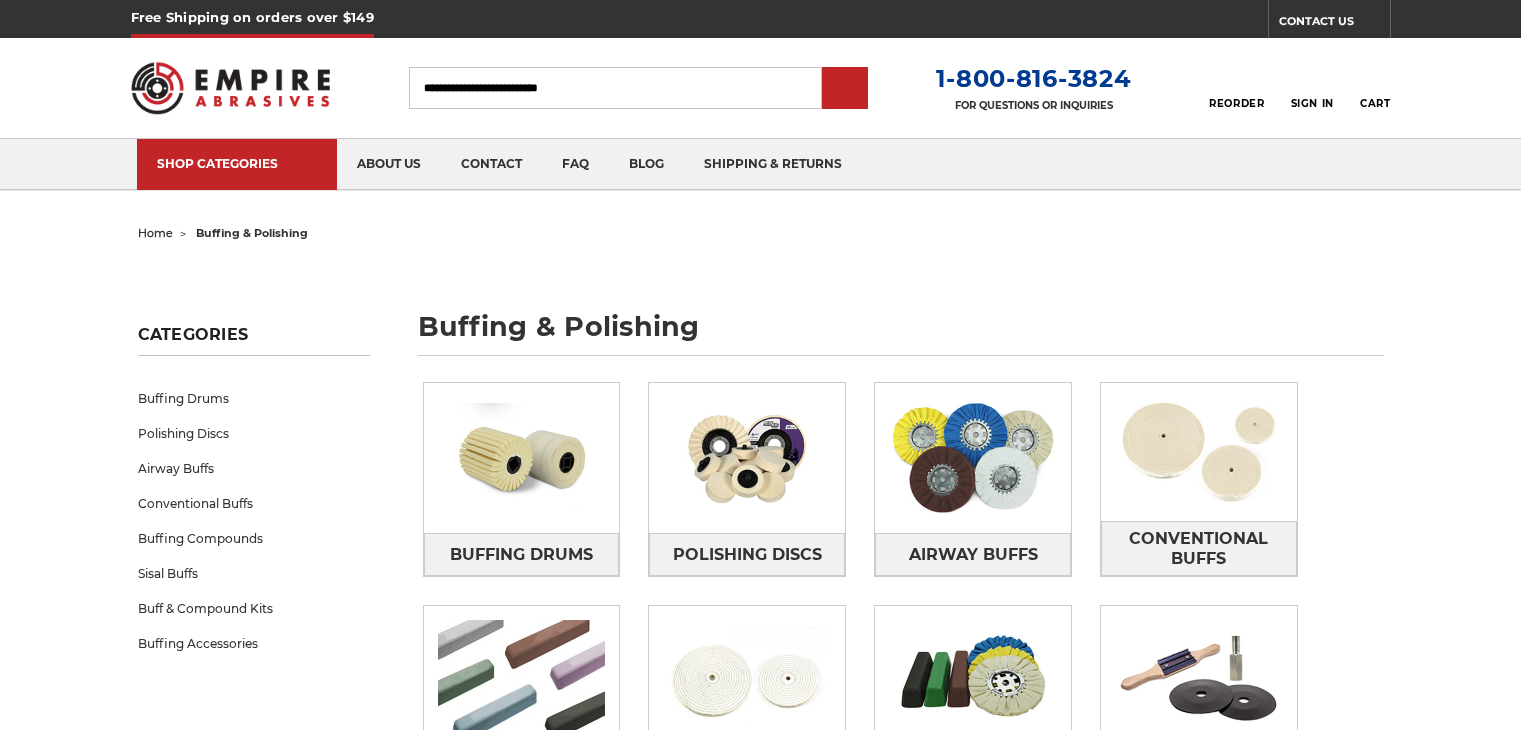 scroll, scrollTop: 0, scrollLeft: 0, axis: both 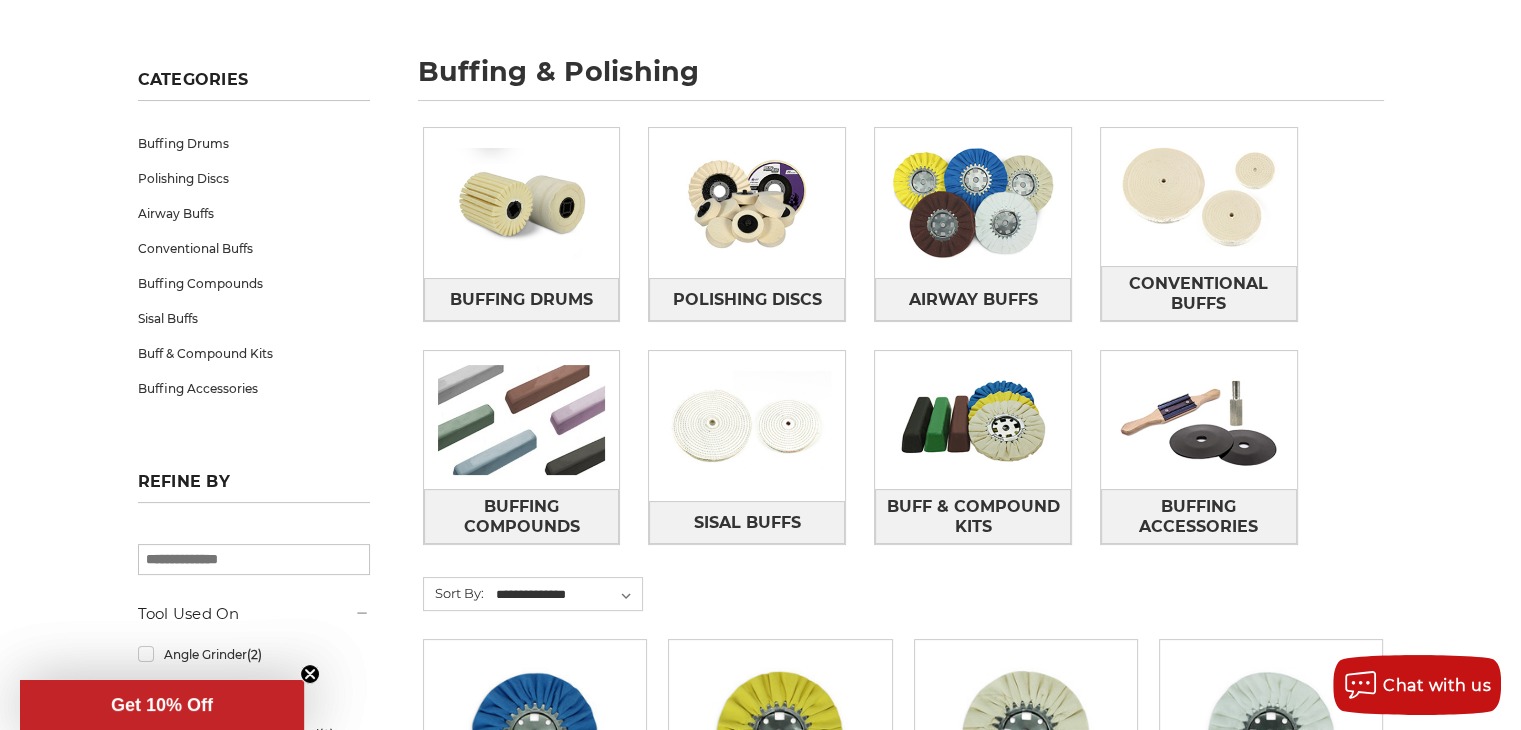 drag, startPoint x: 1532, startPoint y: 65, endPoint x: 1527, endPoint y: 107, distance: 42.296574 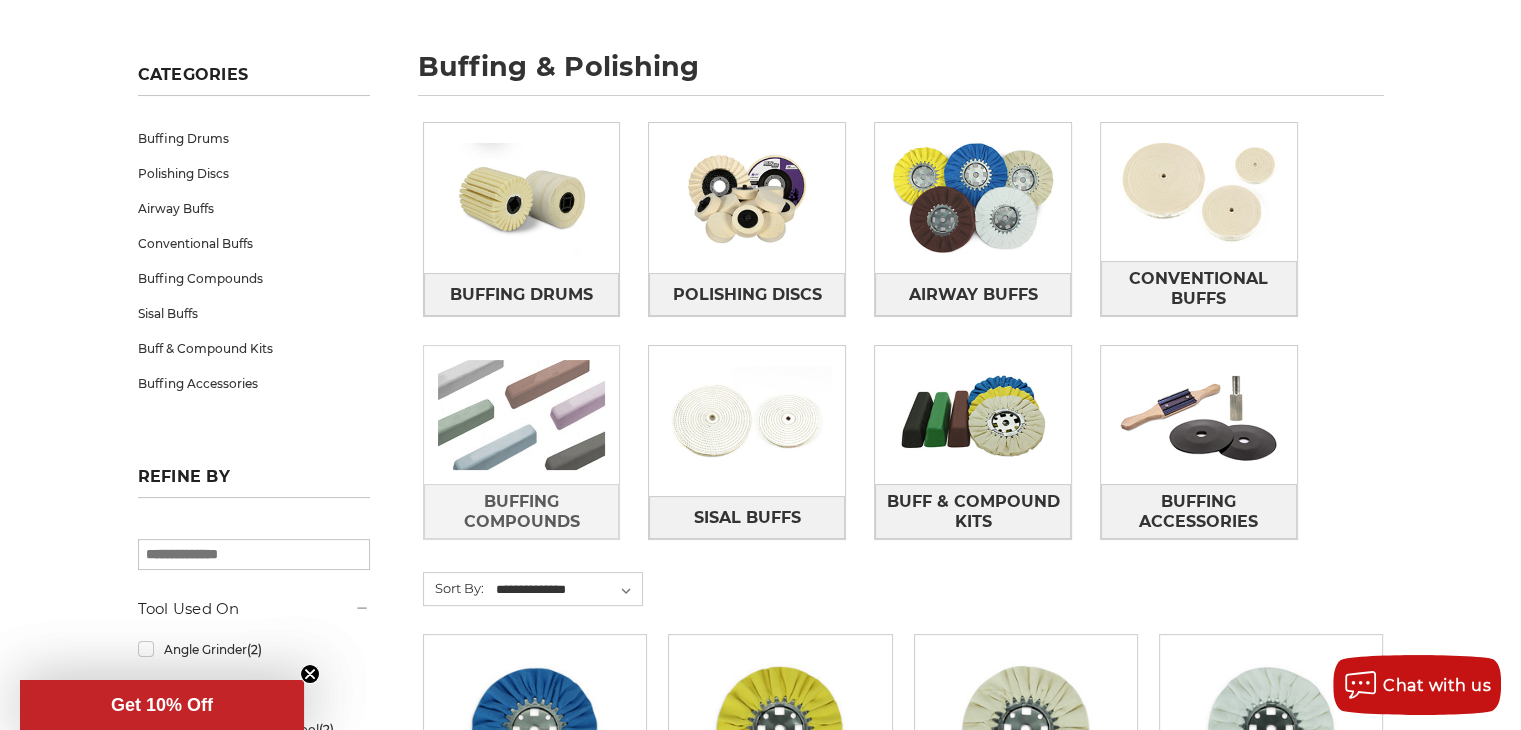 click at bounding box center [522, 415] 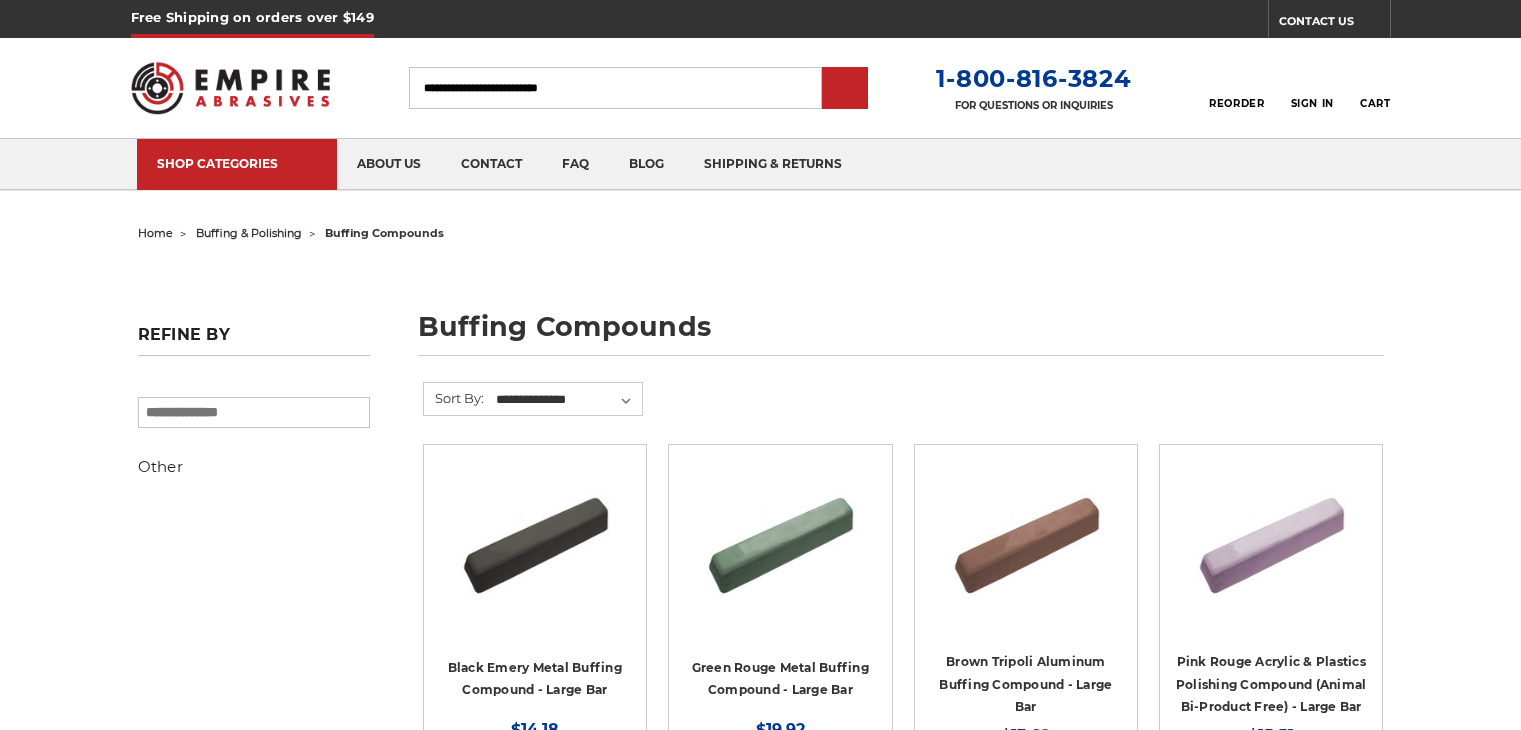 scroll, scrollTop: 0, scrollLeft: 0, axis: both 